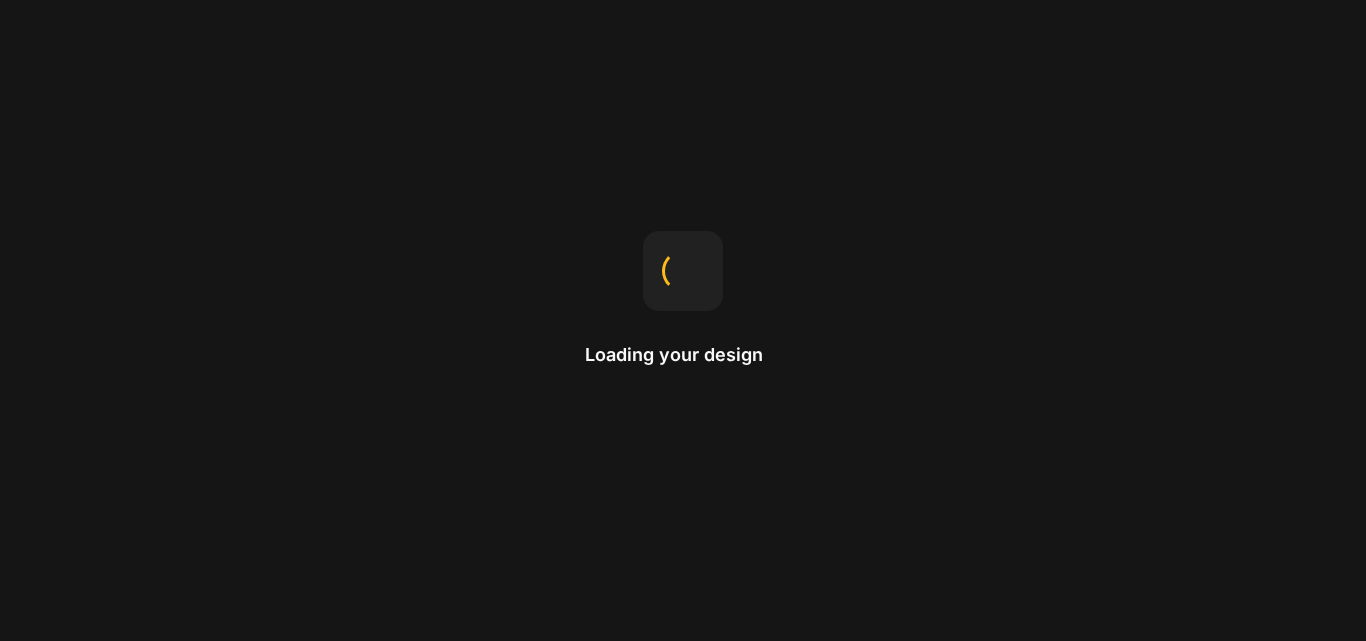scroll, scrollTop: 0, scrollLeft: 0, axis: both 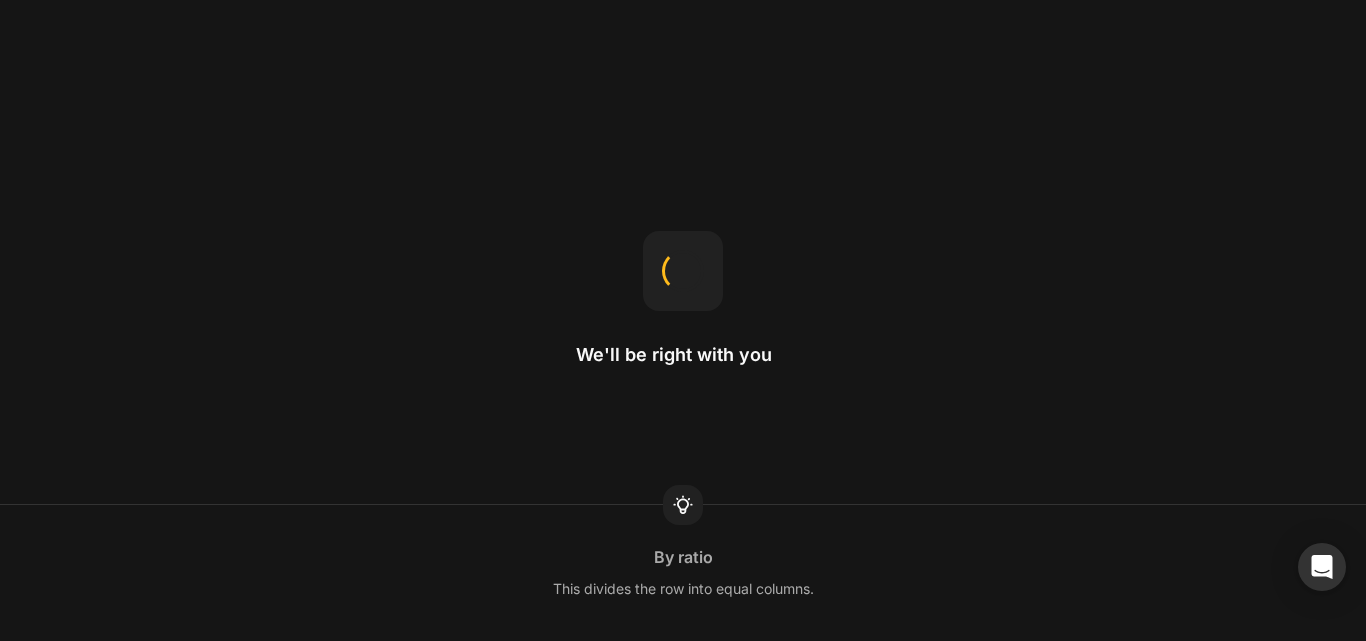 click on "We'll be right with you By ratio This divides the row into equal columns." at bounding box center (683, 320) 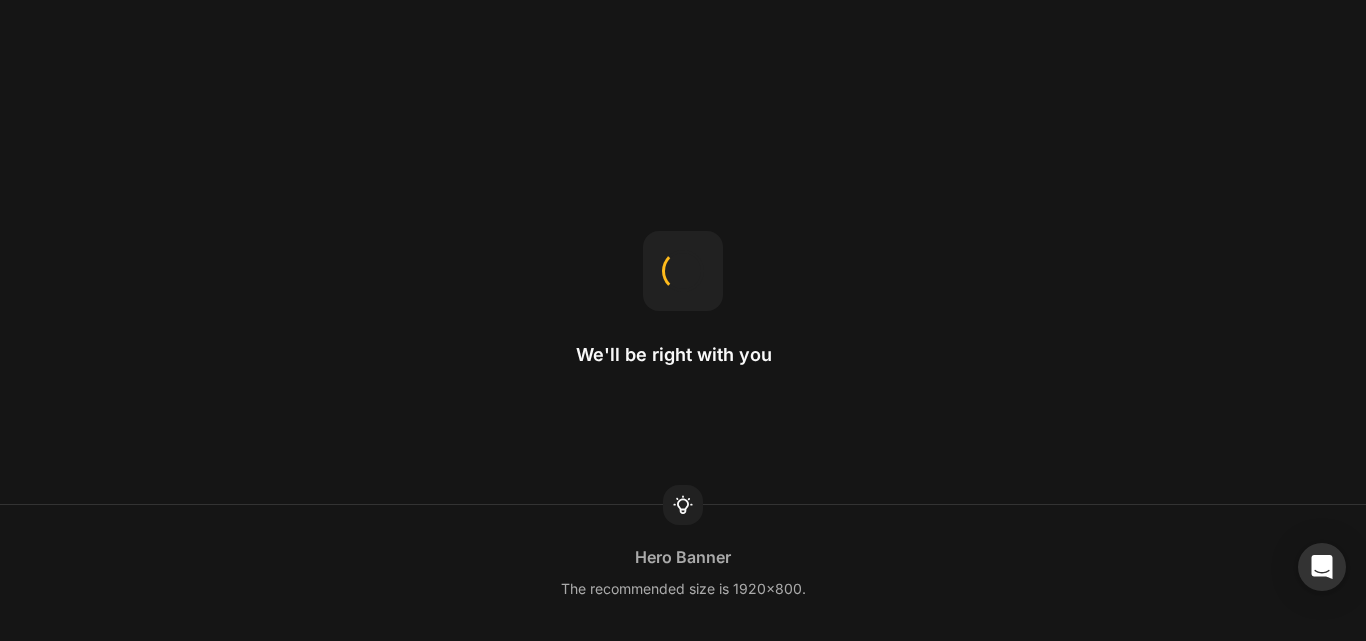 click on "We'll be right with you Hero Banner The recommended size is 1920x800." at bounding box center (683, 320) 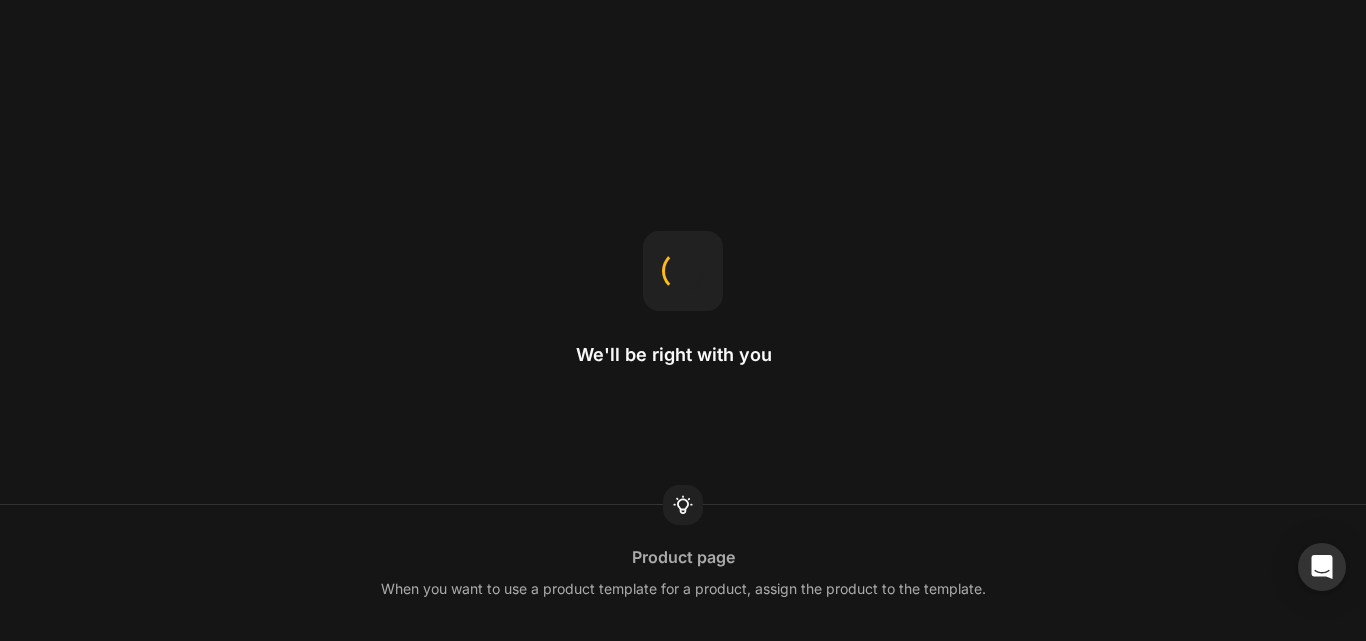 click on "We'll be right with you Product page When you want to use a product template for a product, assign the product to the template." at bounding box center (683, 320) 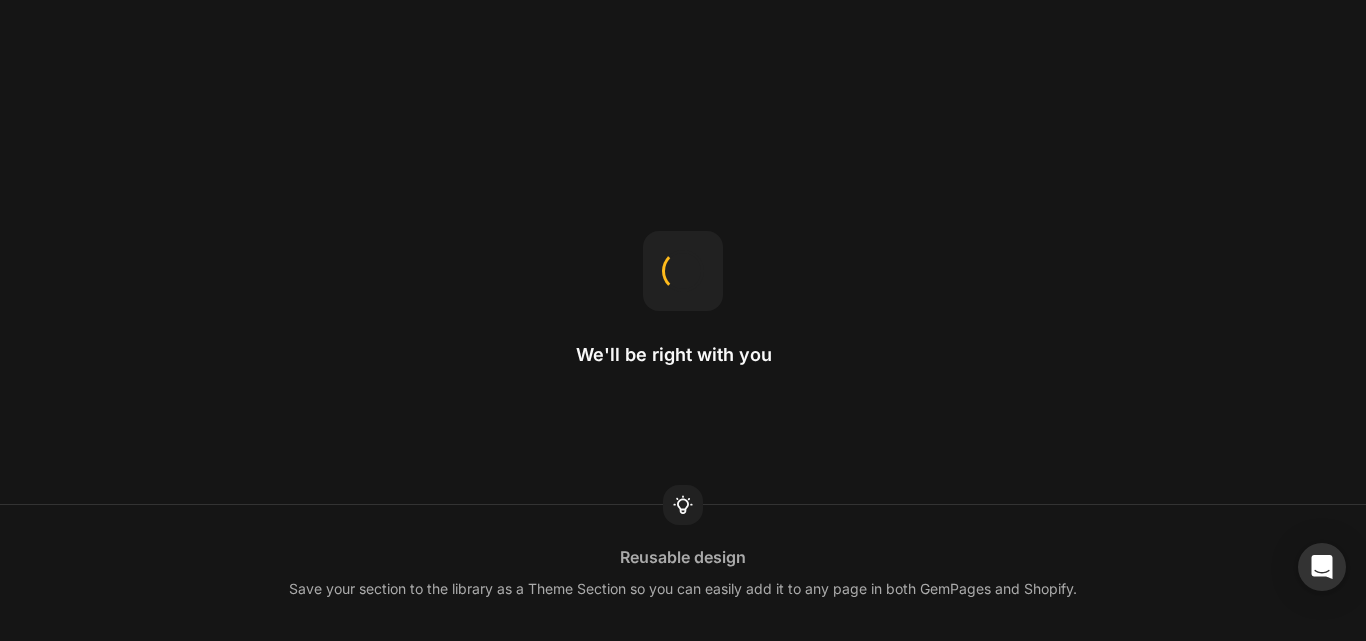 click on "We'll be right with you Reusable design Save your section to the library as a Theme Section so you can easily add it to any page in both GemPages and Shopify." at bounding box center (683, 320) 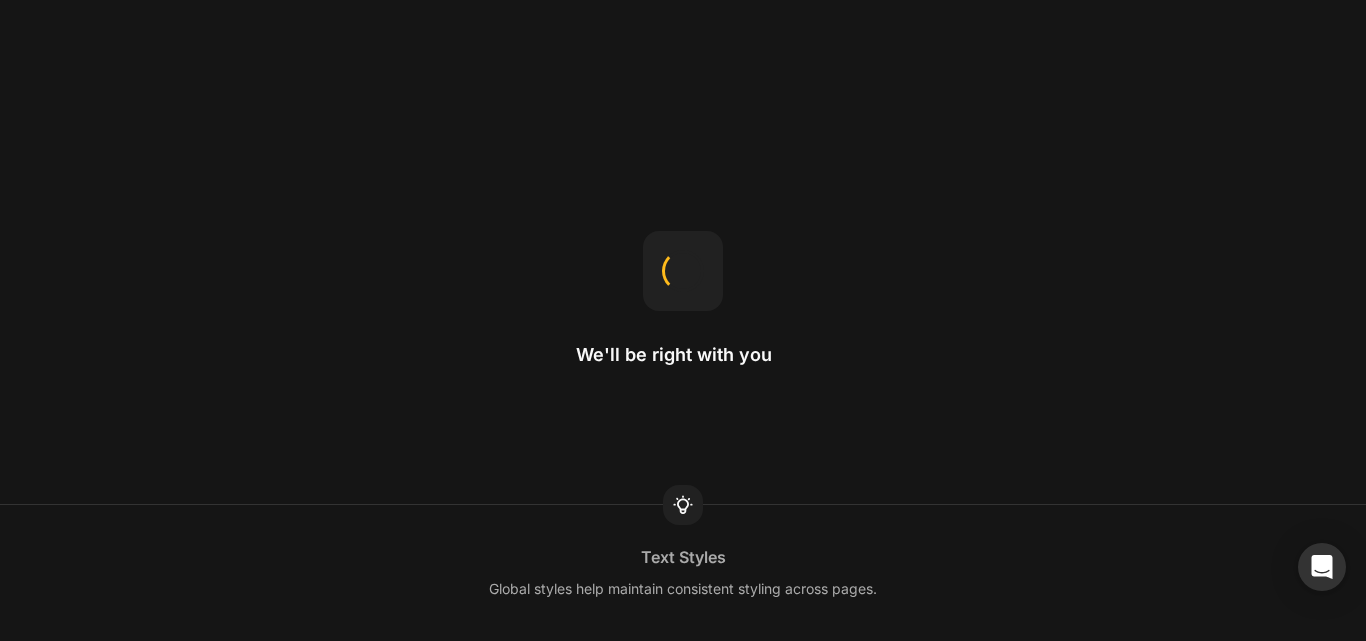 click on "We'll be right with you Text Styles Global styles help maintain consistent styling across pages." at bounding box center (683, 320) 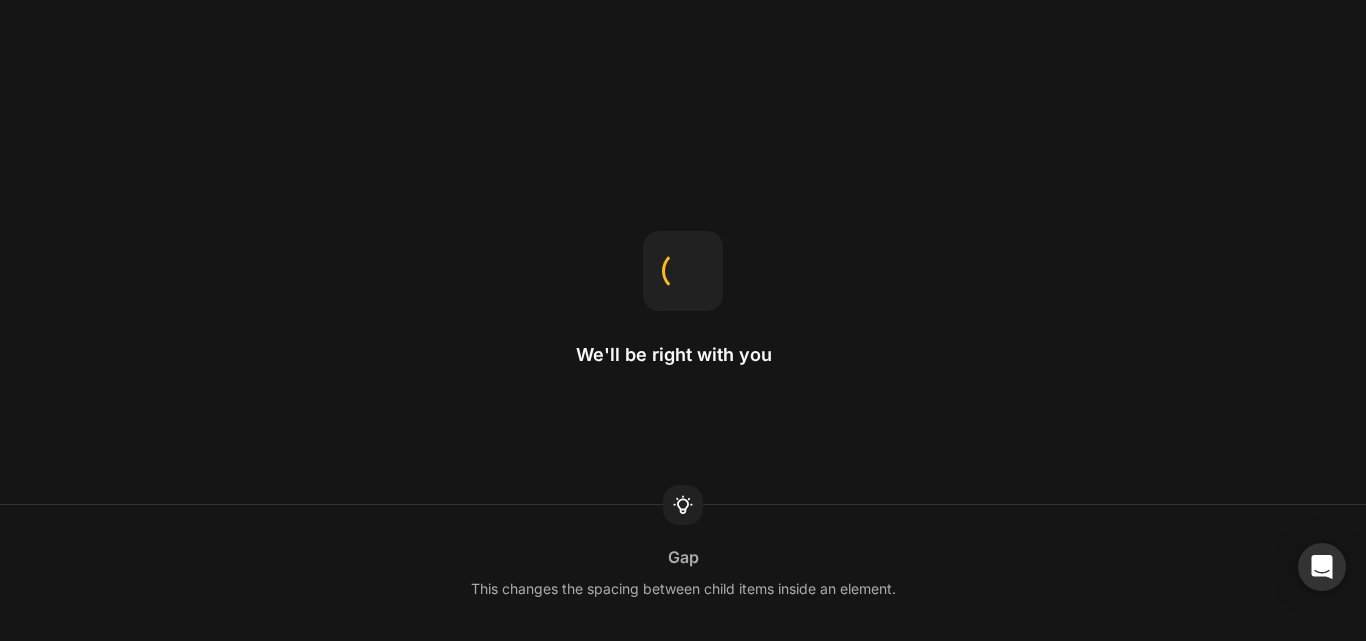 click on "We'll be right with you Gap This changes the spacing between child items inside an element." at bounding box center [683, 320] 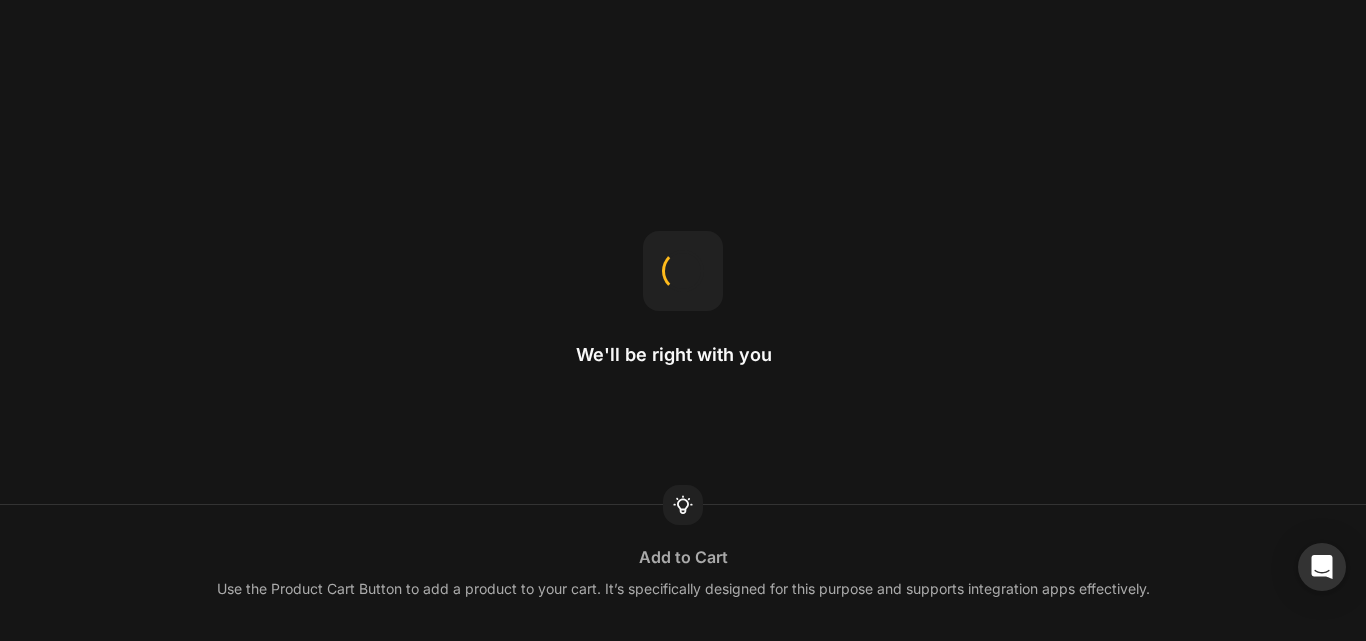 click on "We'll be right with you Add to Cart Use the Product Cart Button to add a product to your cart. It’s specifically designed for this purpose and supports integration apps effectively." at bounding box center [683, 320] 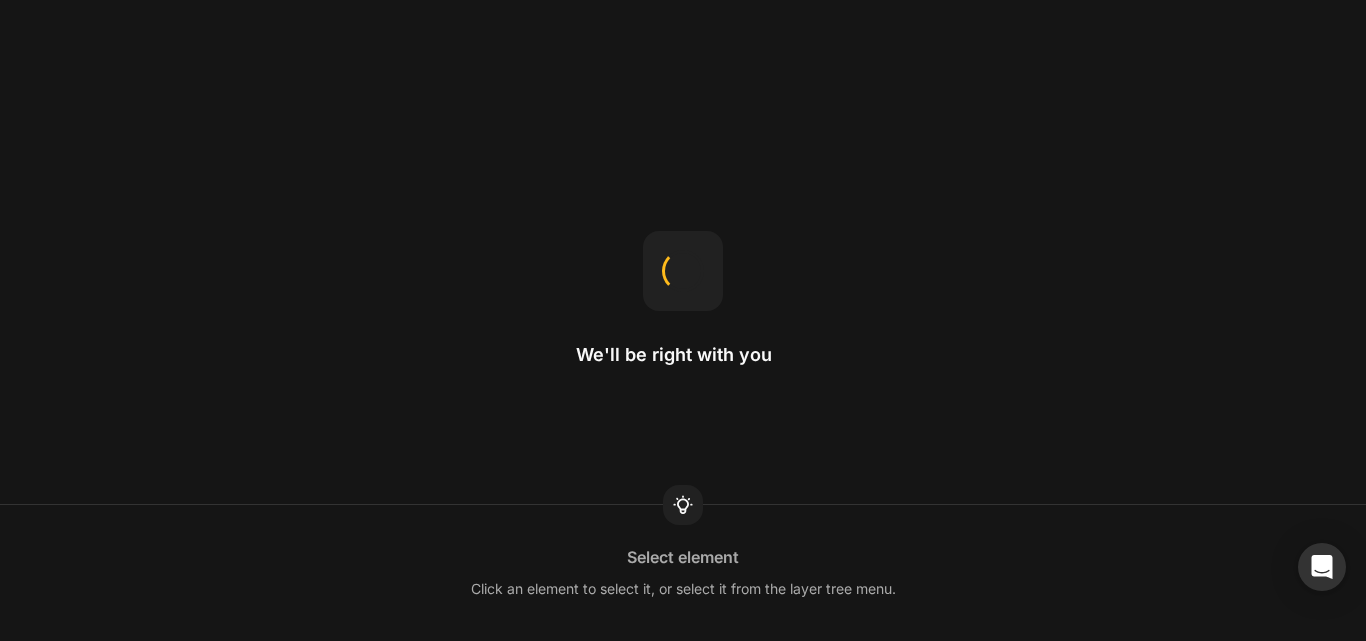 click on "We'll be right with you Select element Click an element to select it, or select it from the layer tree menu." at bounding box center (683, 320) 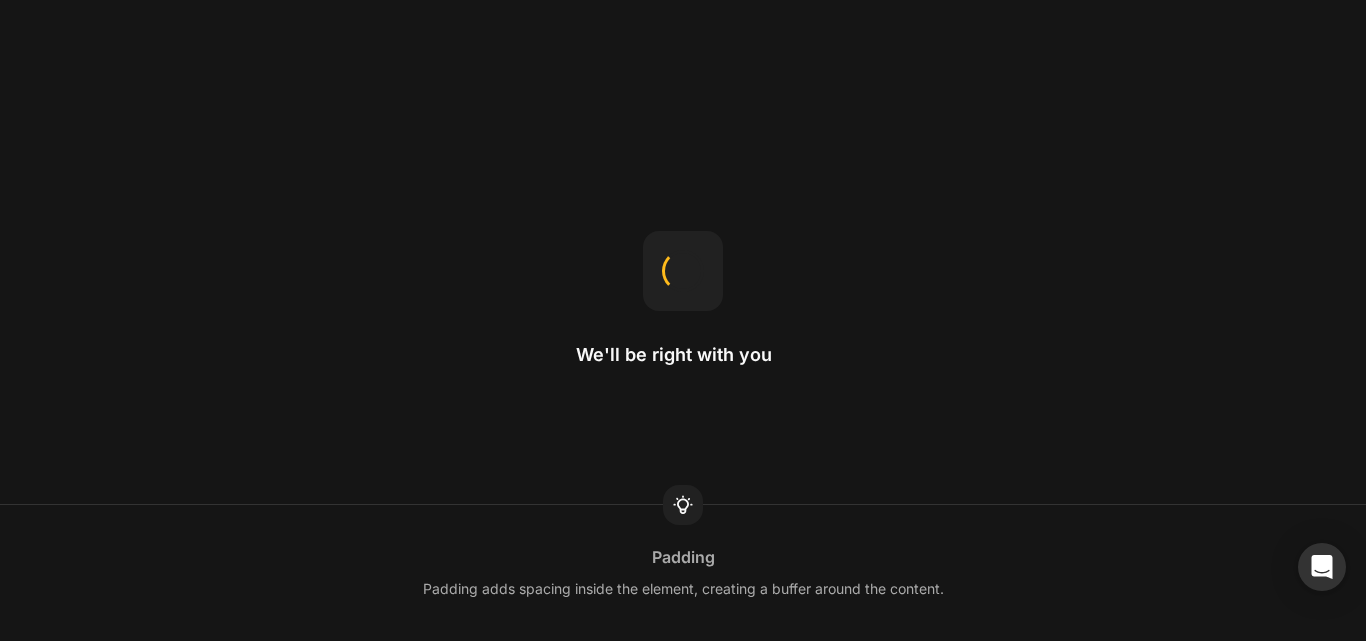 click on "We'll be right with you Padding Padding adds spacing inside the element, creating a buffer around the content." at bounding box center [683, 320] 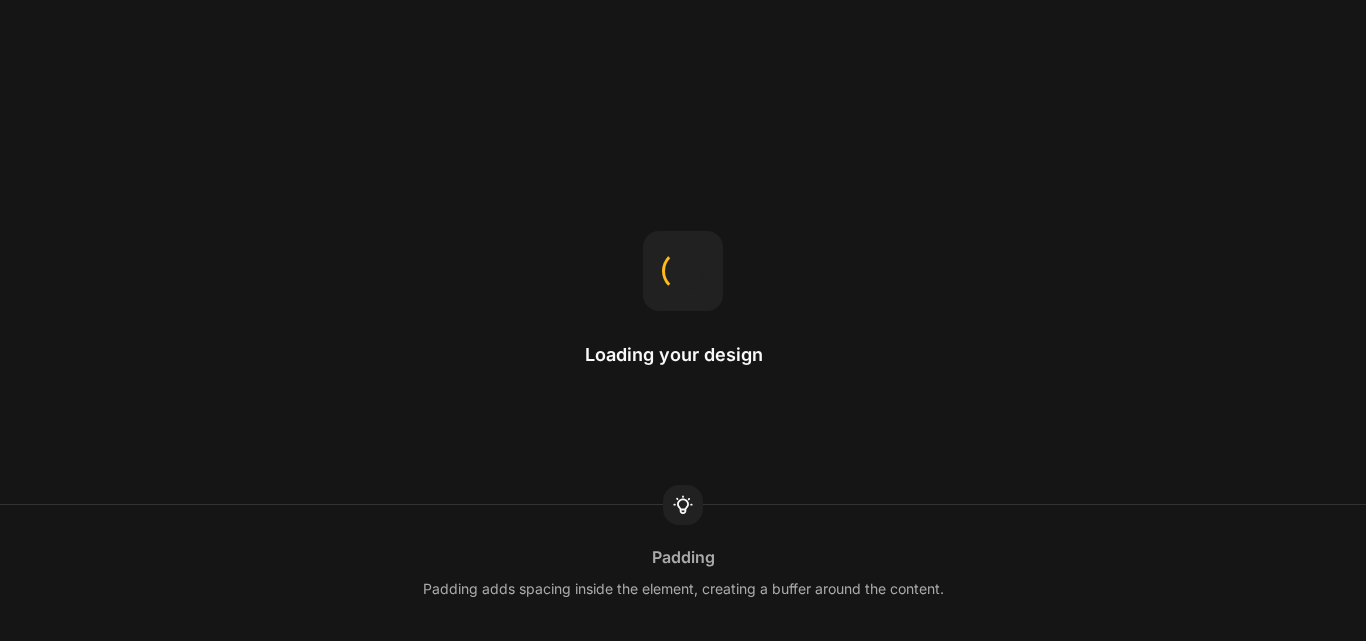 drag, startPoint x: 591, startPoint y: -87, endPoint x: 1123, endPoint y: 25, distance: 543.6617 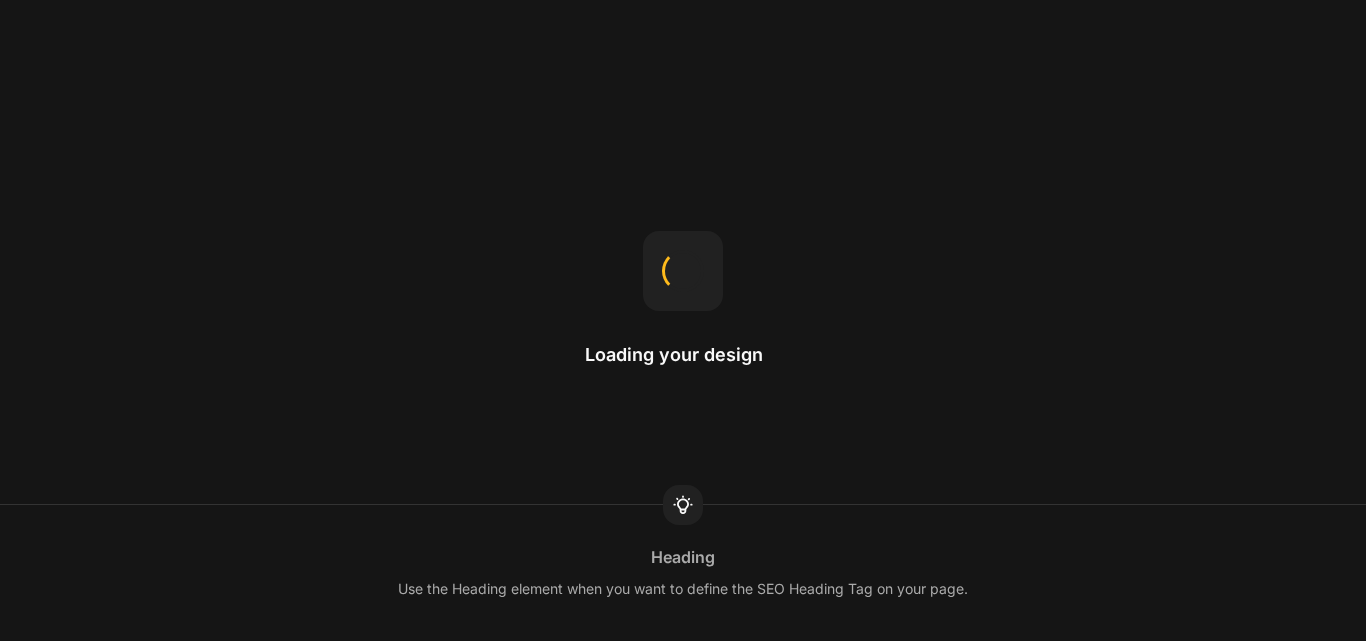 scroll, scrollTop: 0, scrollLeft: 0, axis: both 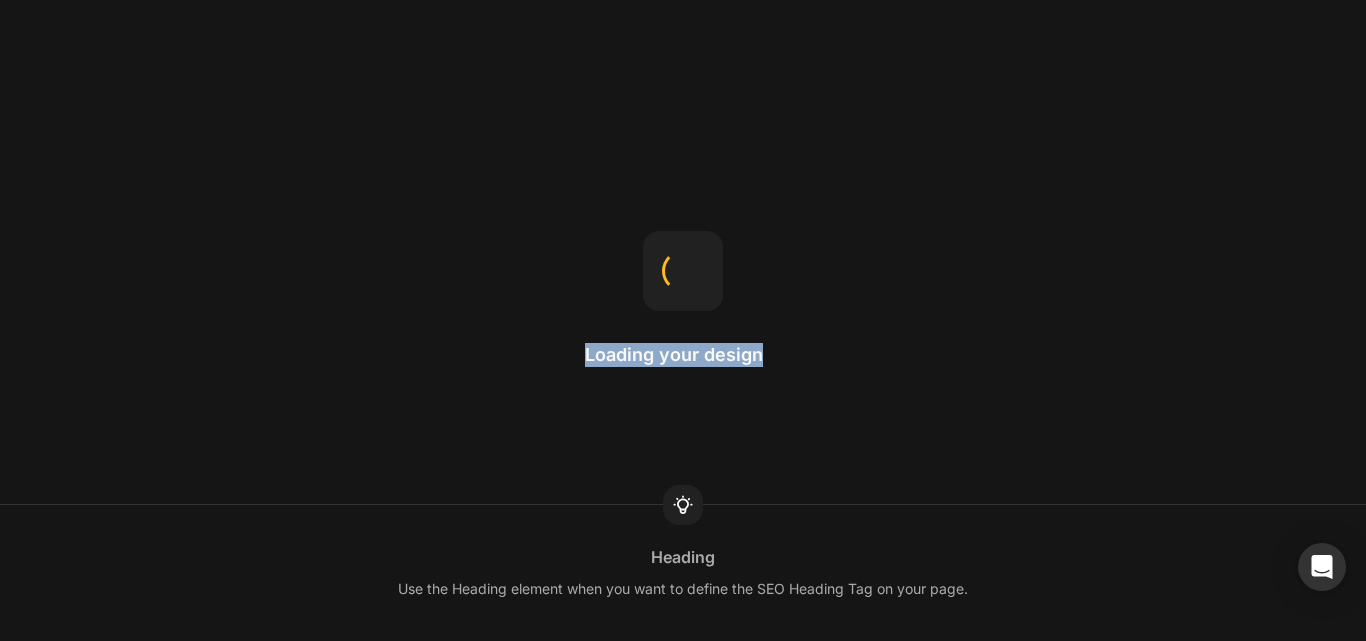 click on "Loading your design Heading Use the Heading element when you want to define the SEO Heading Tag on your page." at bounding box center [683, 320] 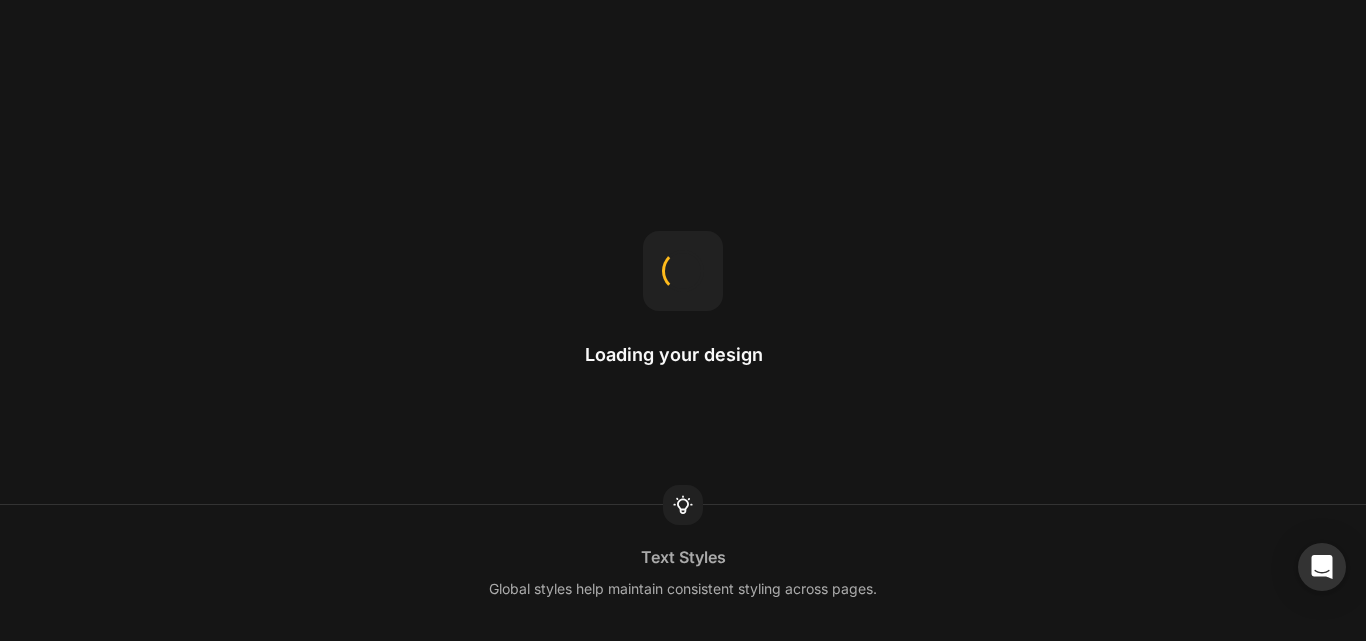 click on "Loading your design Text Styles Global styles help maintain consistent styling across pages." at bounding box center (683, 320) 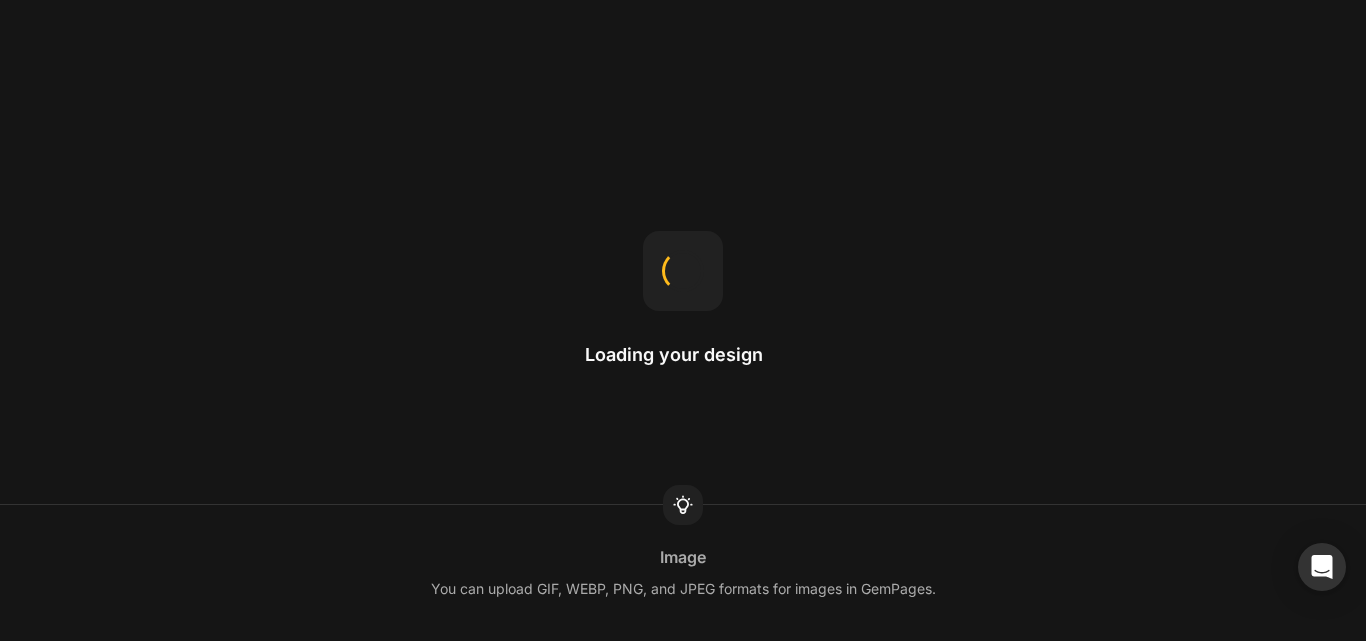 click on "Loading your design Image You can upload GIF, WEBP, PNG, and JPEG formats for images in GemPages." at bounding box center [683, 320] 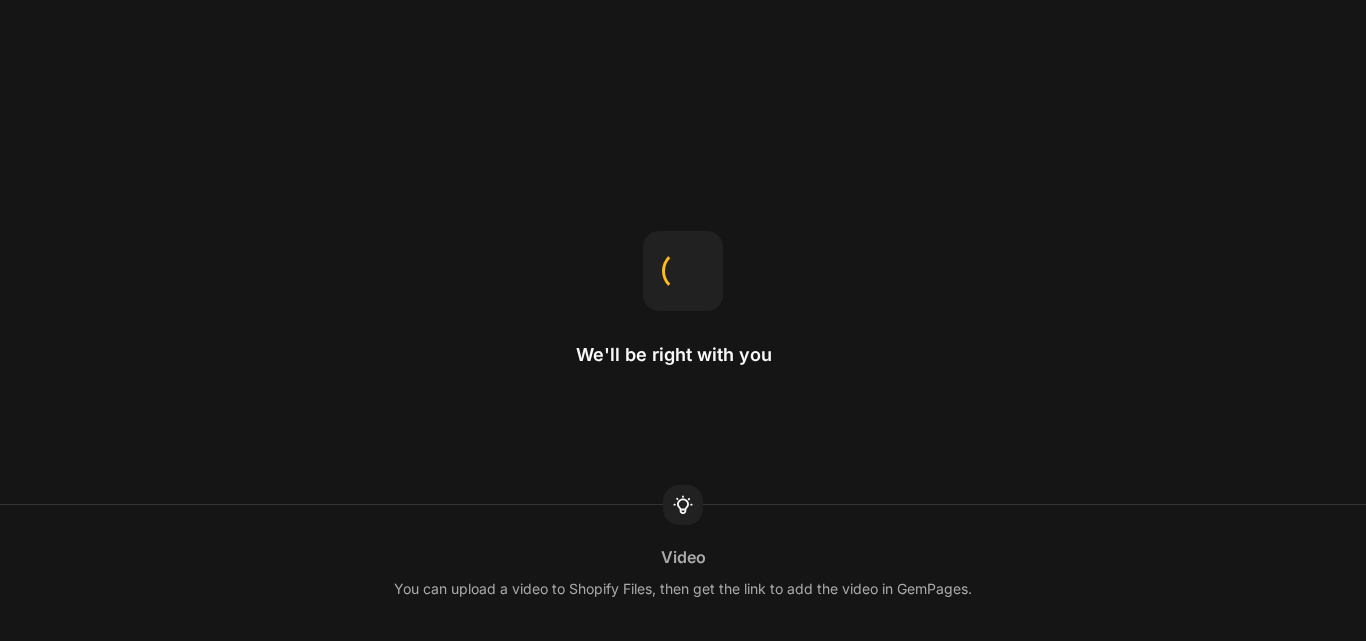 scroll, scrollTop: 0, scrollLeft: 0, axis: both 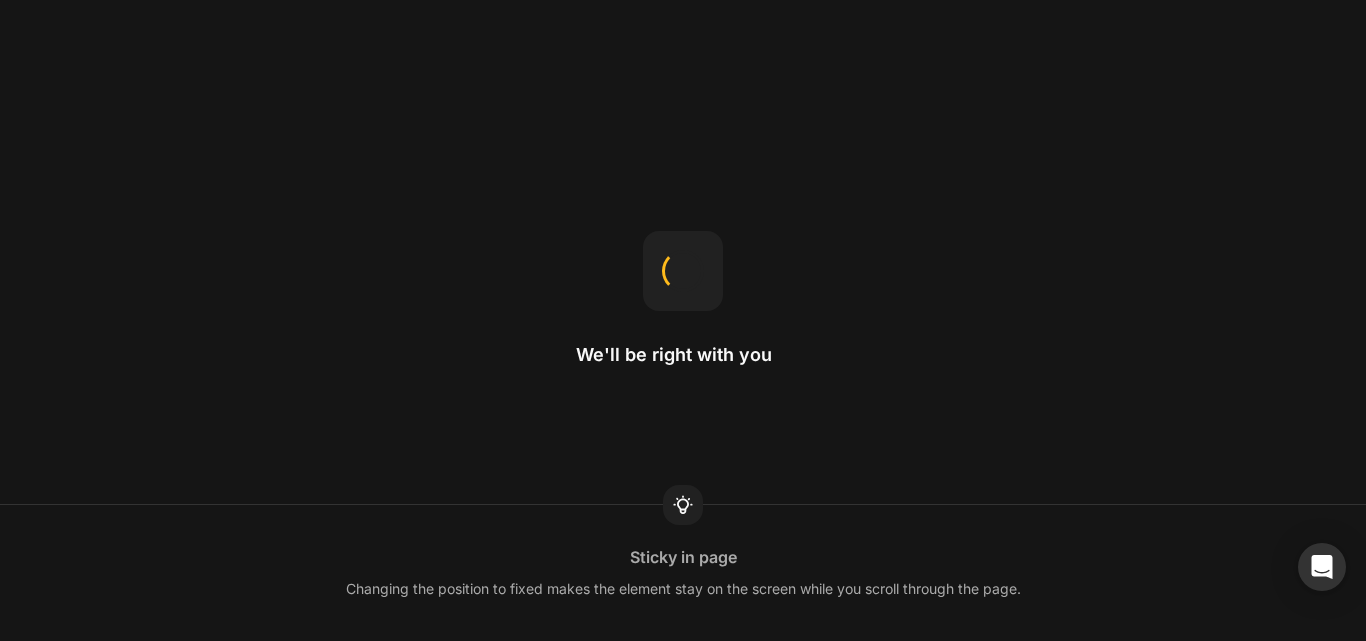 click on "We'll be right with you Sticky in page Changing the position to fixed makes the element stay on the screen while you scroll through the page." at bounding box center (683, 320) 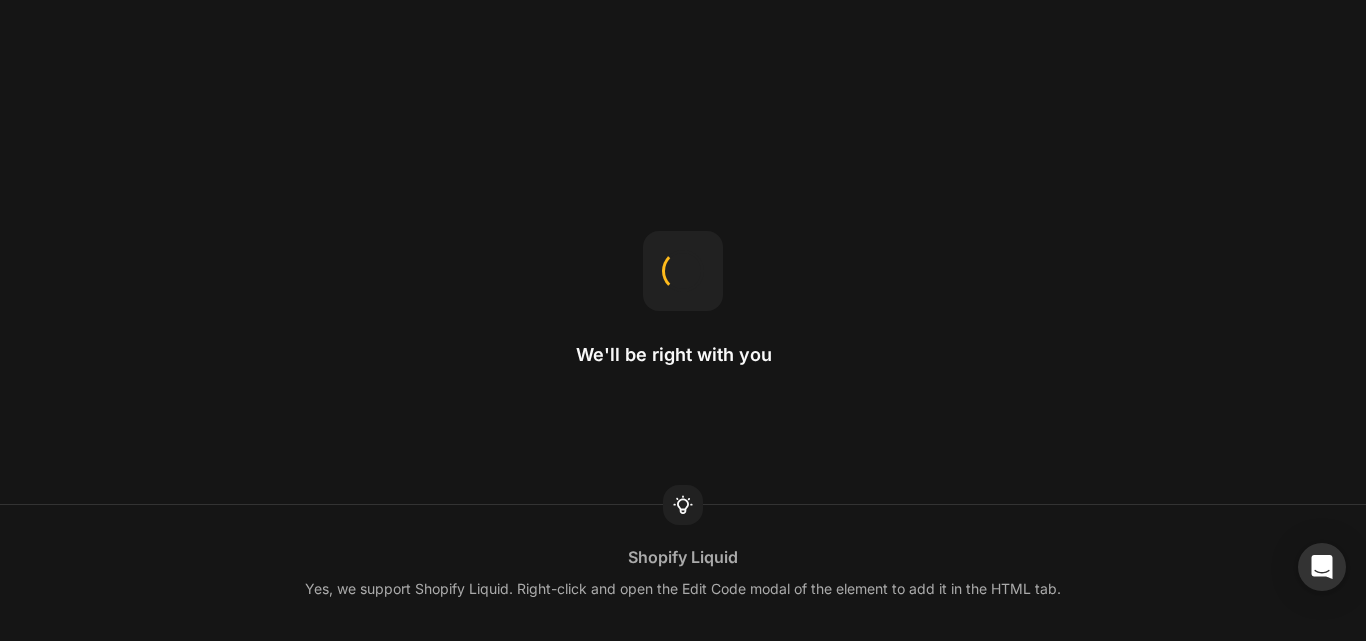 click on "We'll be right with you Shopify Liquid Yes, we support Shopify Liquid. Right-click and open the Edit Code modal of the element to add it in the HTML tab." at bounding box center (683, 320) 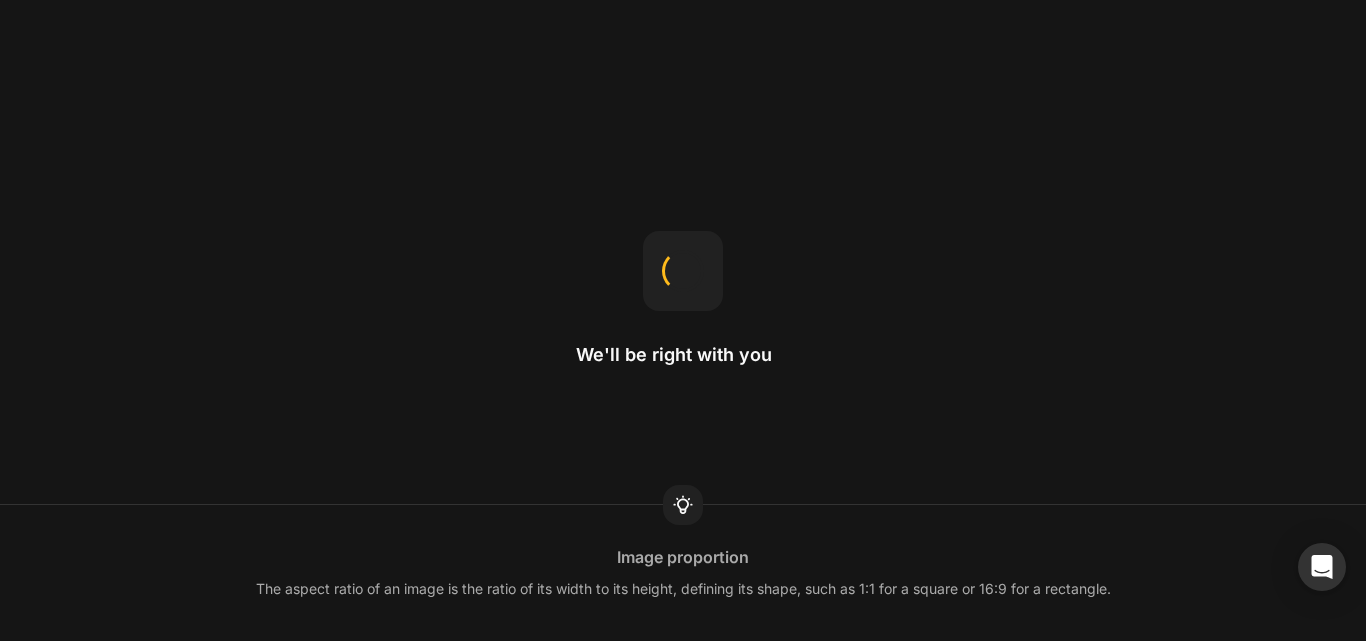 click on "We'll be right with you Image proportion The aspect ratio of an image is the ratio of its width to its height, defining its shape, such as 1:1 for a square or 16:9 for a rectangle." at bounding box center [683, 320] 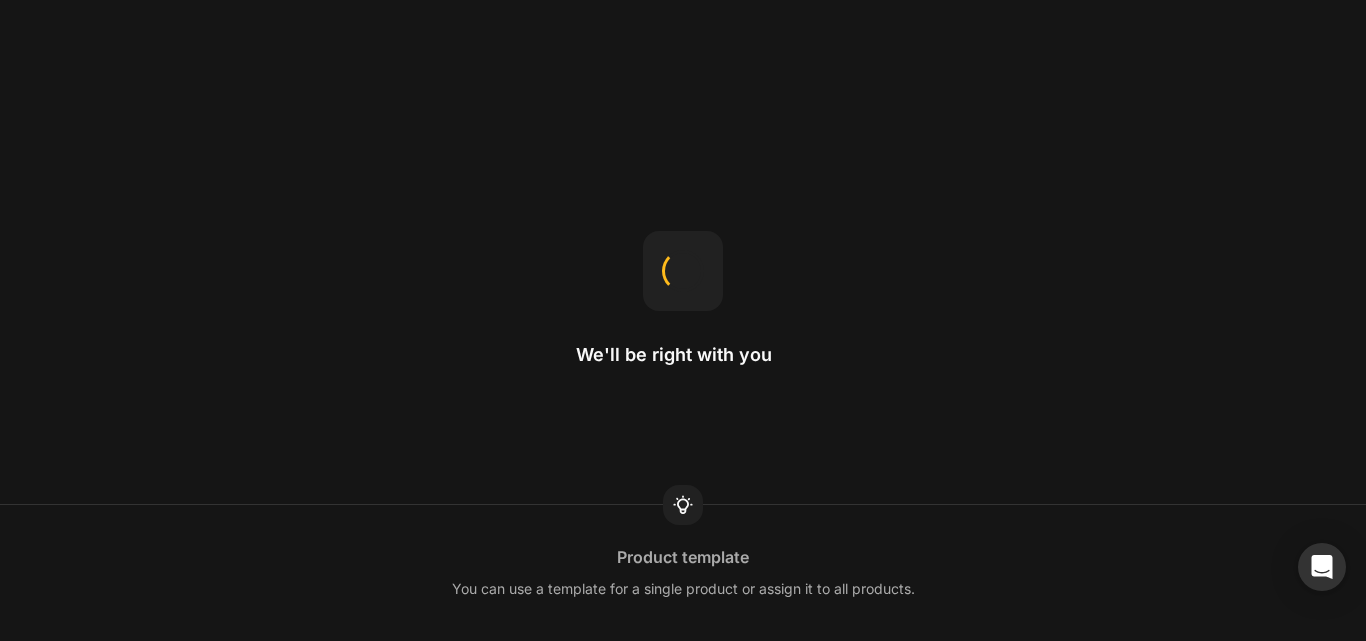 click on "We'll be right with you Product template You can use a template for a single product or assign it to all products." at bounding box center [683, 320] 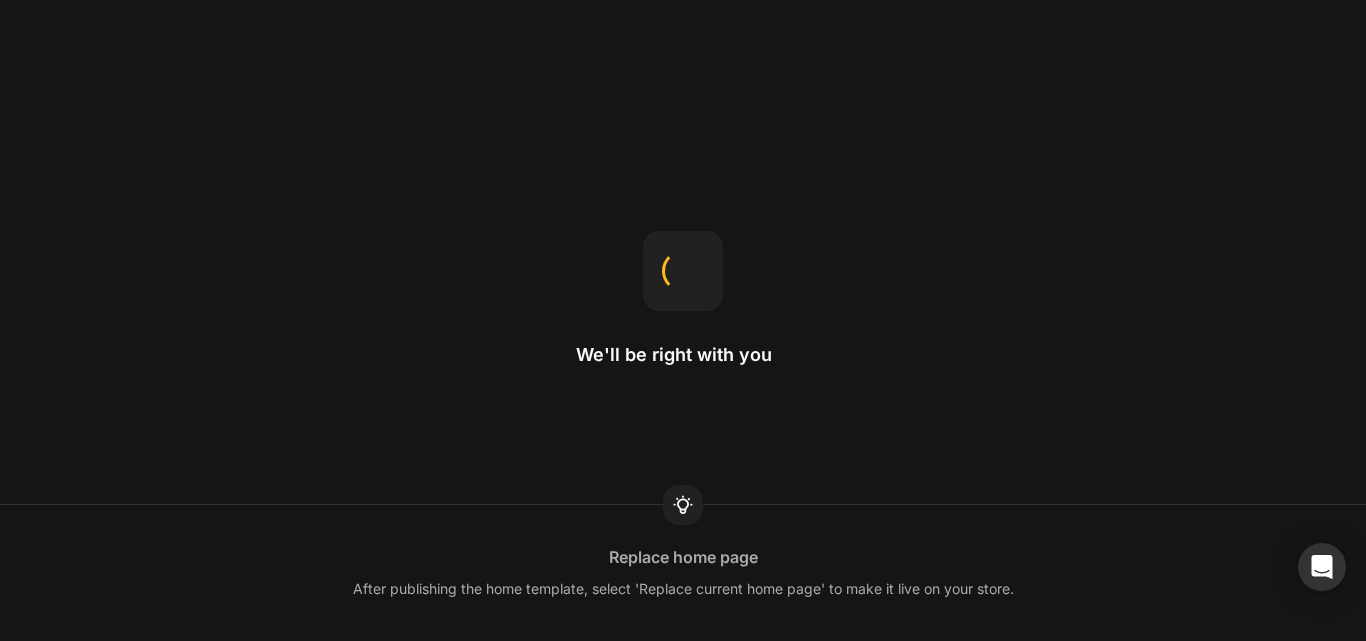 click on "We'll be right with you Replace home page After publishing the home template, select 'Replace current home page' to make it live on your store." at bounding box center [683, 320] 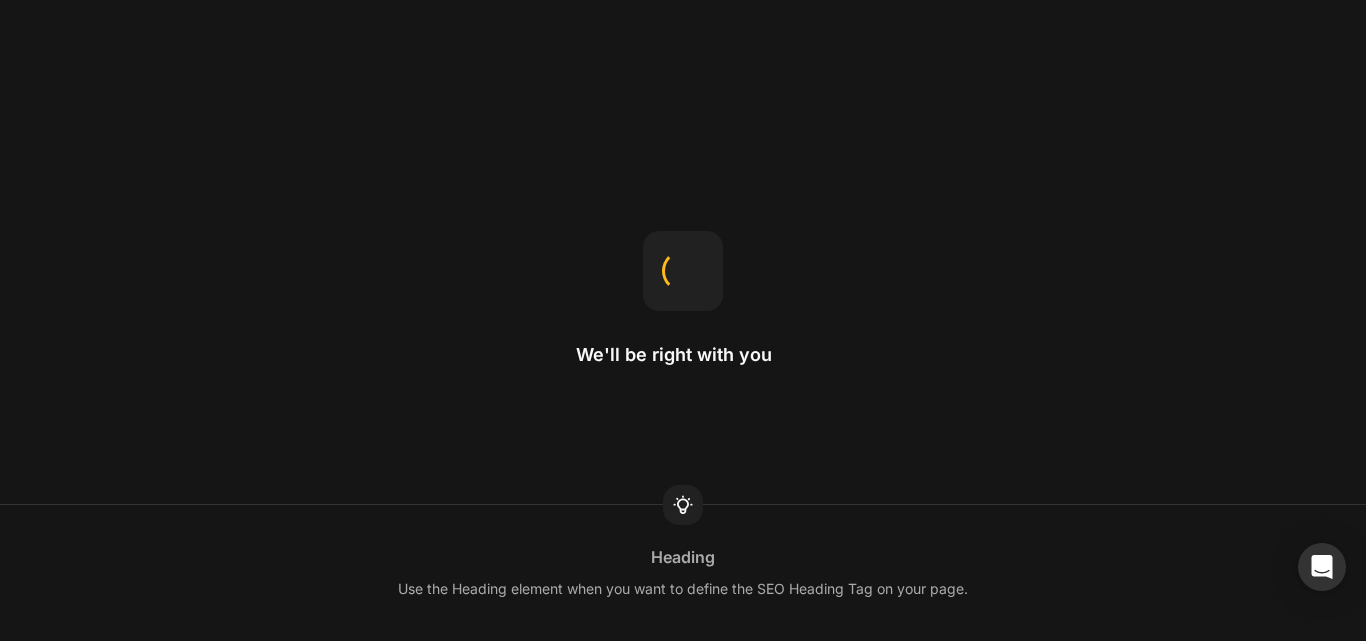 click on "We'll be right with you Heading Use the Heading element when you want to define the SEO Heading Tag on your page." at bounding box center (683, 320) 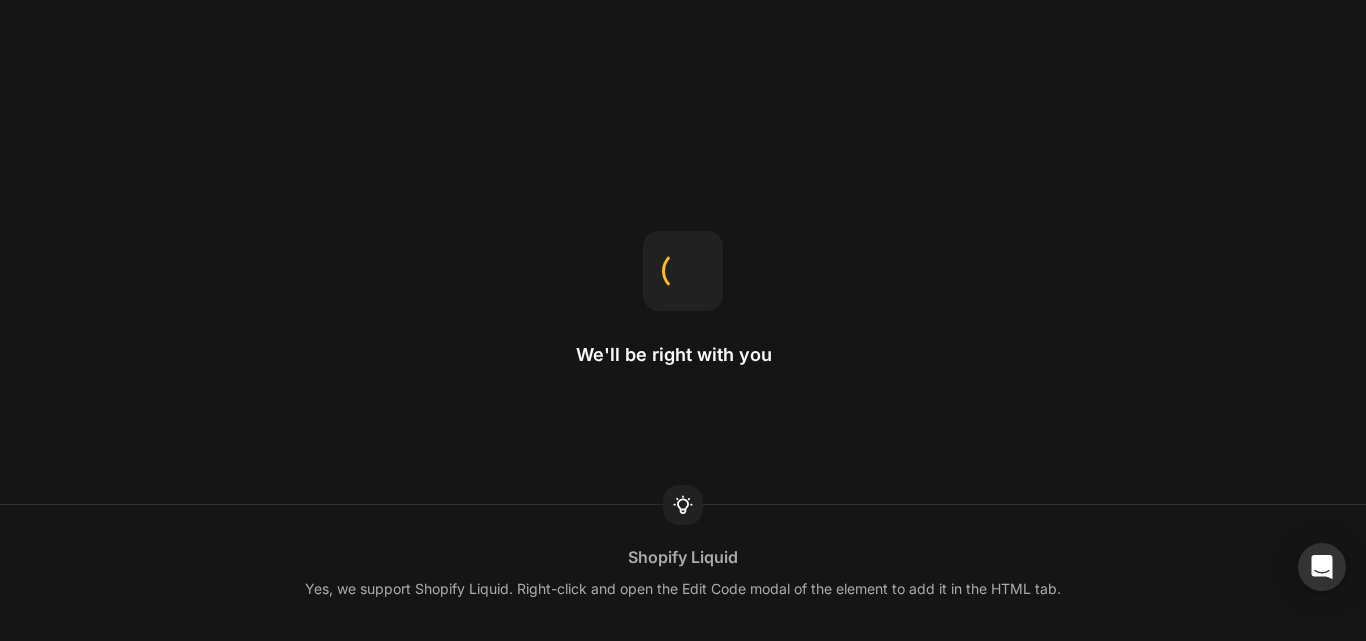 click on "We'll be right with you Shopify Liquid Yes, we support Shopify Liquid. Right-click and open the Edit Code modal of the element to add it in the HTML tab." at bounding box center (683, 320) 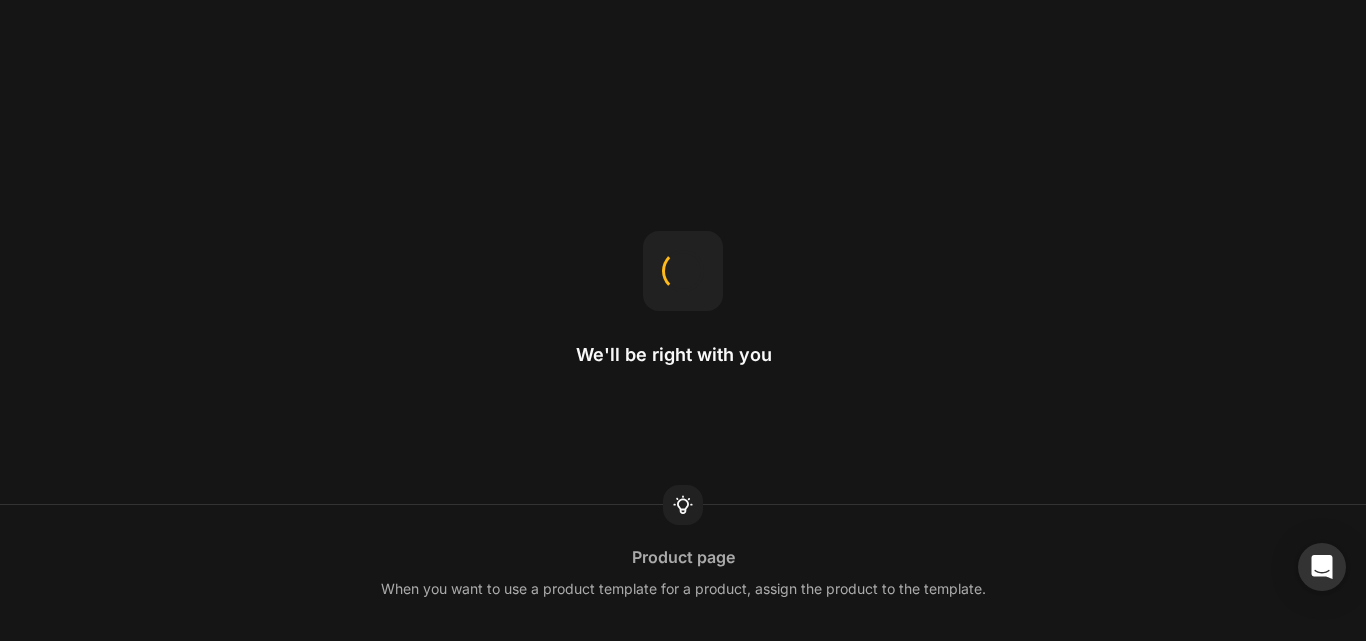 click on "We'll be right with you Product page When you want to use a product template for a product, assign the product to the template." at bounding box center (683, 320) 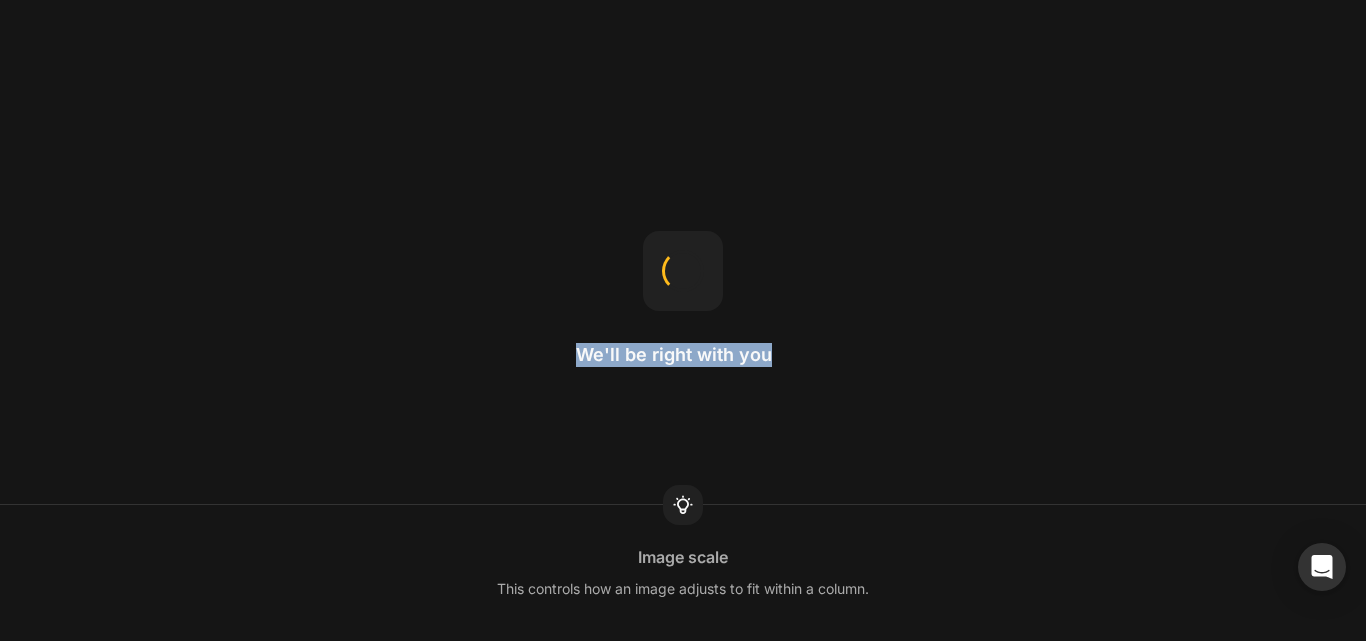 click on "We'll be right with you Image scale This controls how an image adjusts to fit within a column." at bounding box center [683, 320] 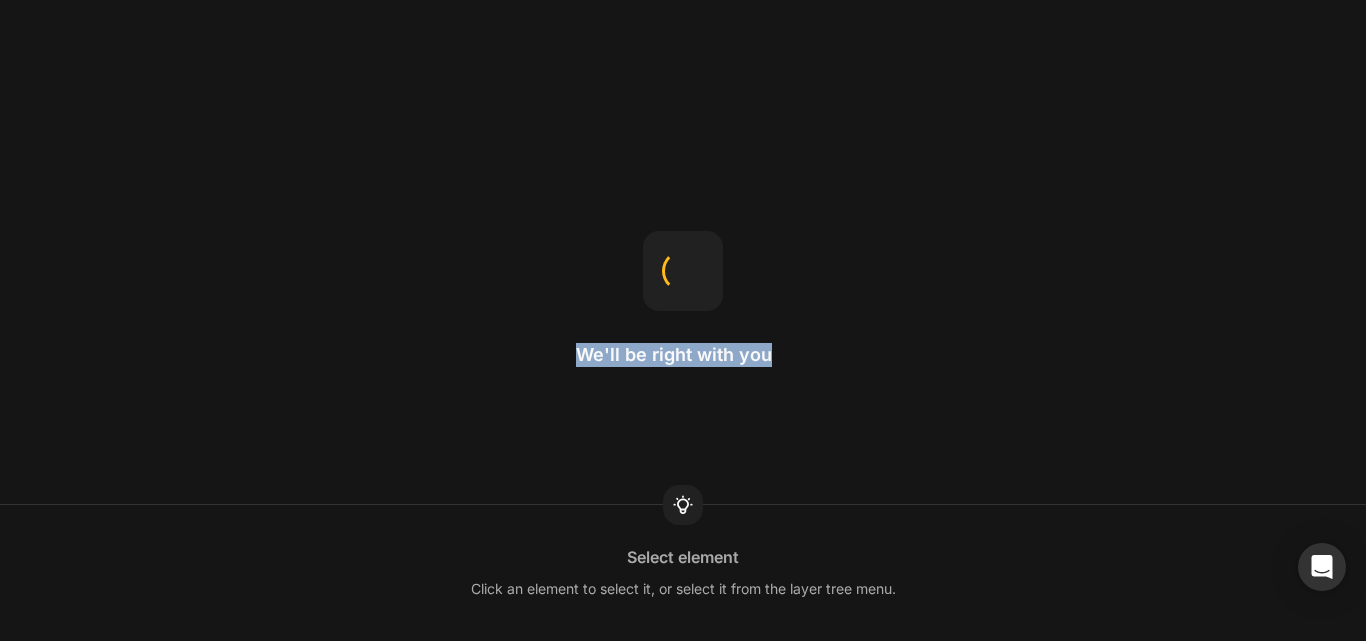 click on "We'll be right with you Select element Click an element to select it, or select it from the layer tree menu." at bounding box center [683, 320] 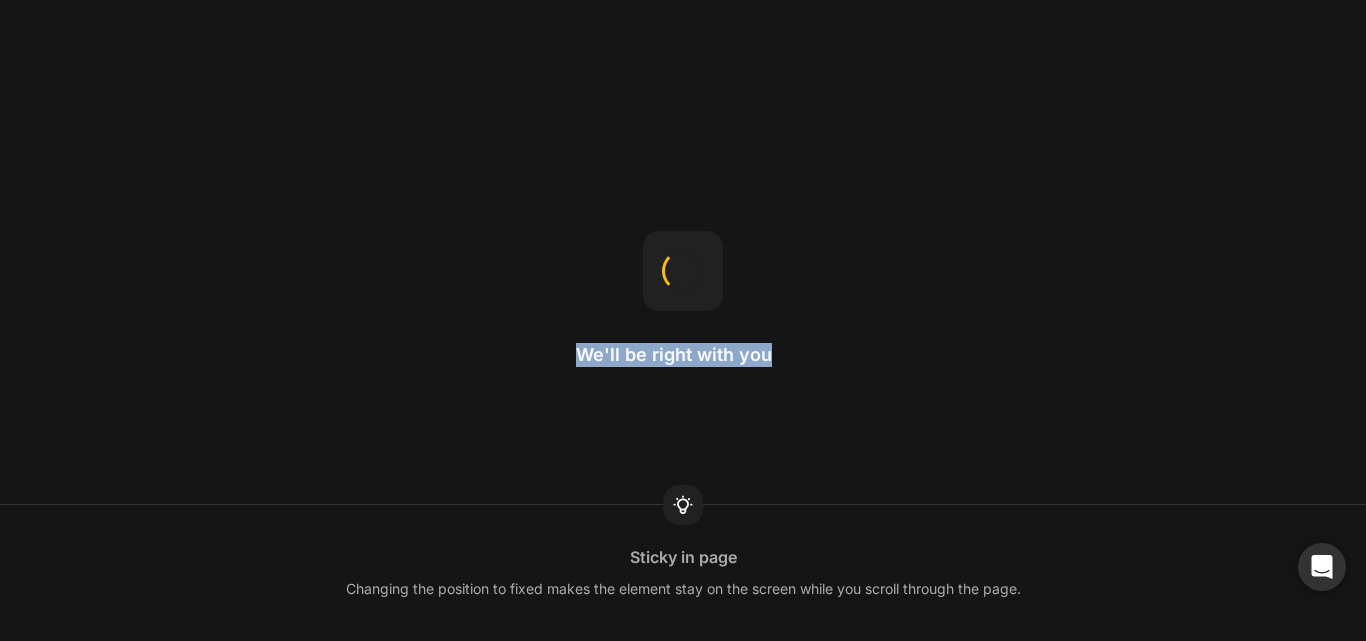 click on "We'll be right with you Sticky in page Changing the position to fixed makes the element stay on the screen while you scroll through the page." at bounding box center [683, 320] 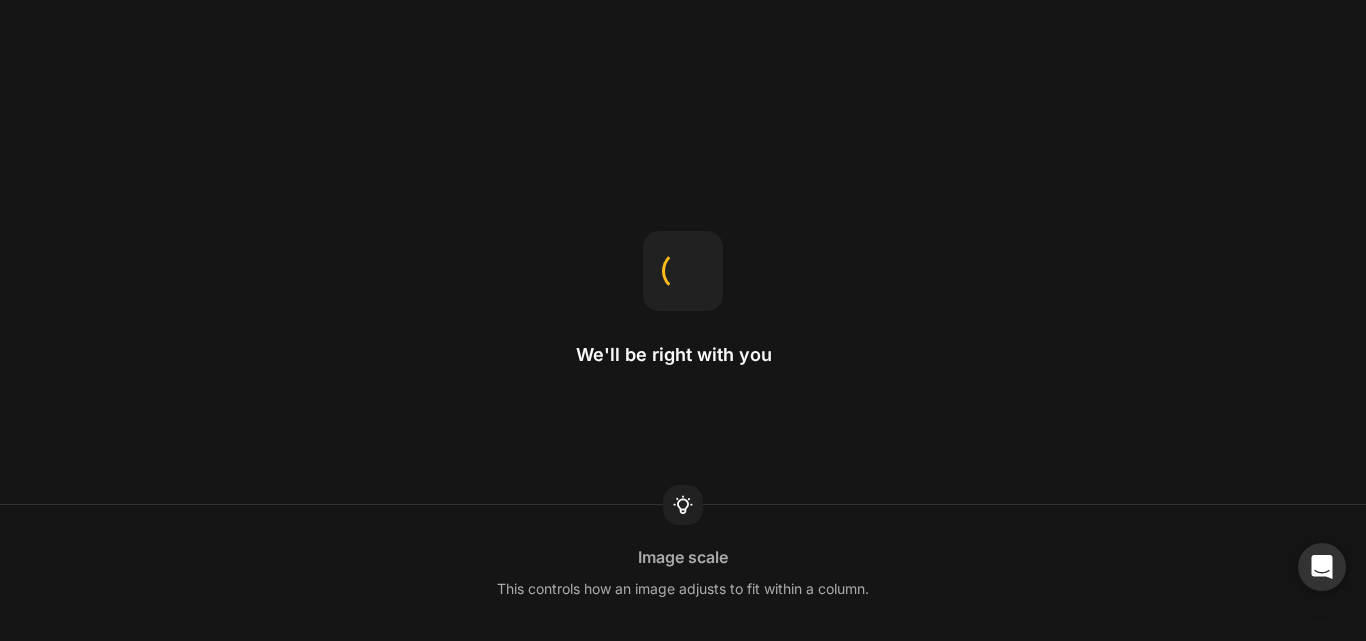 click on "We'll be right with you Image scale This controls how an image adjusts to fit within a column." at bounding box center [683, 320] 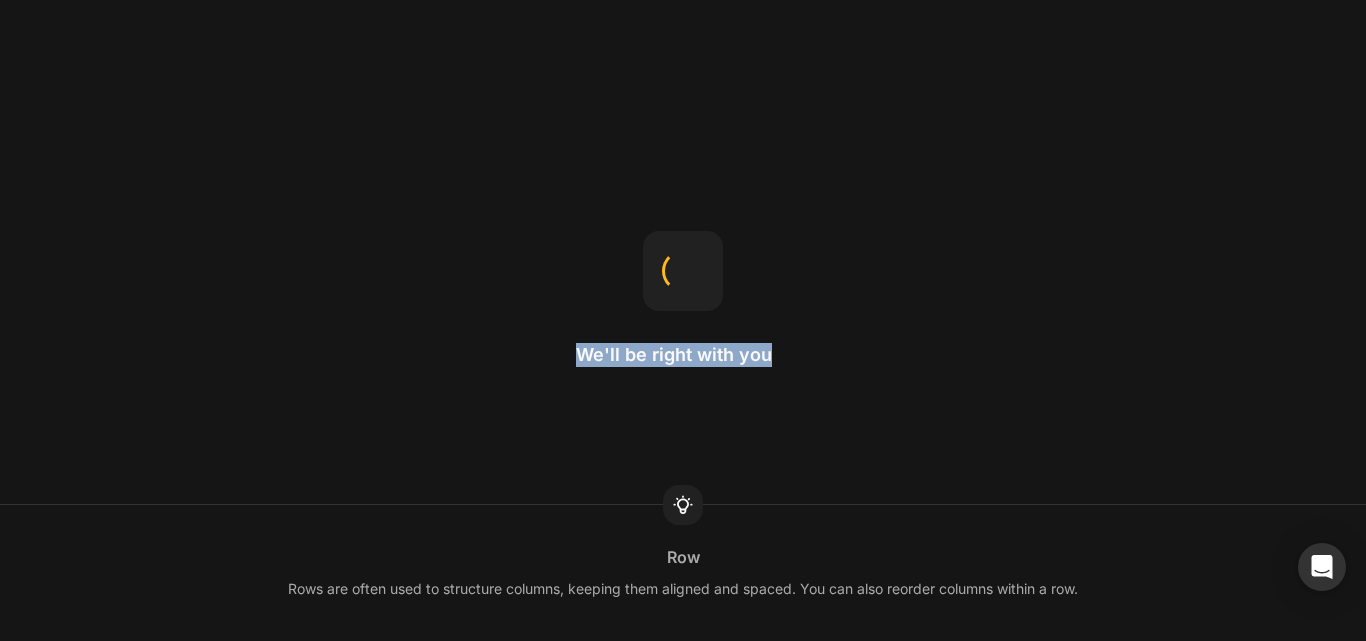 click on "We'll be right with you Row Rows are often used to structure columns, keeping them aligned and spaced. You can also reorder columns within a row." at bounding box center (683, 320) 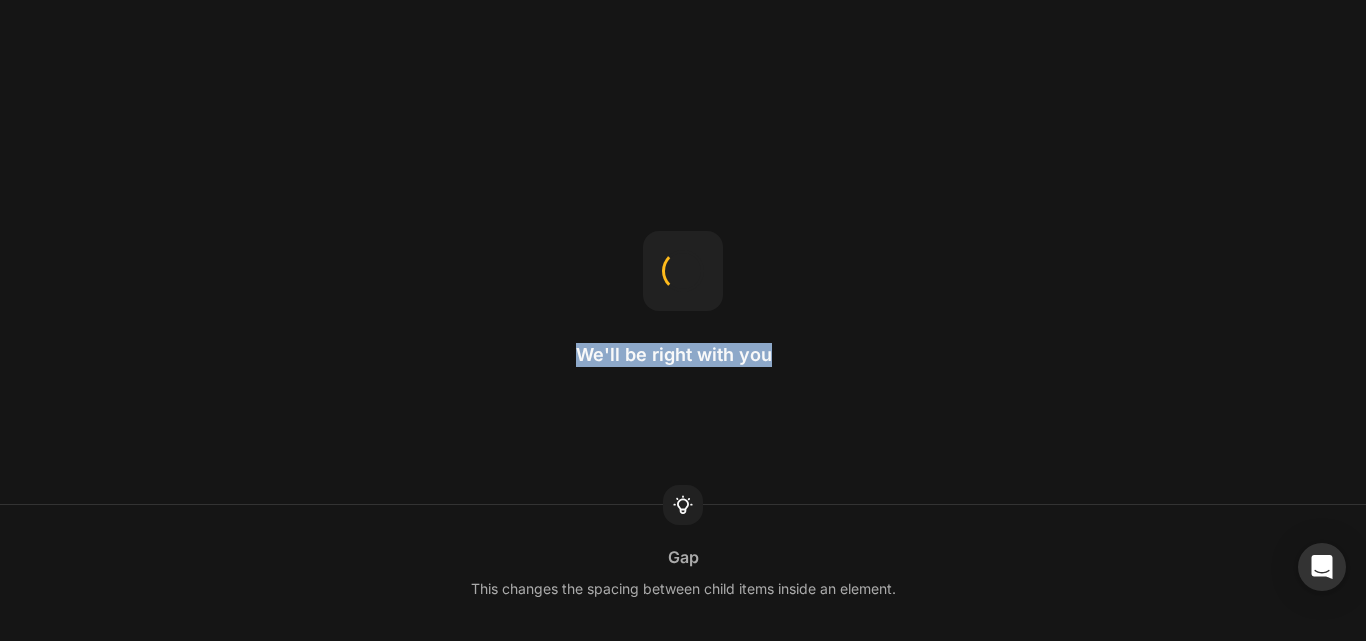 click on "We'll be right with you Gap This changes the spacing between child items inside an element." at bounding box center (683, 320) 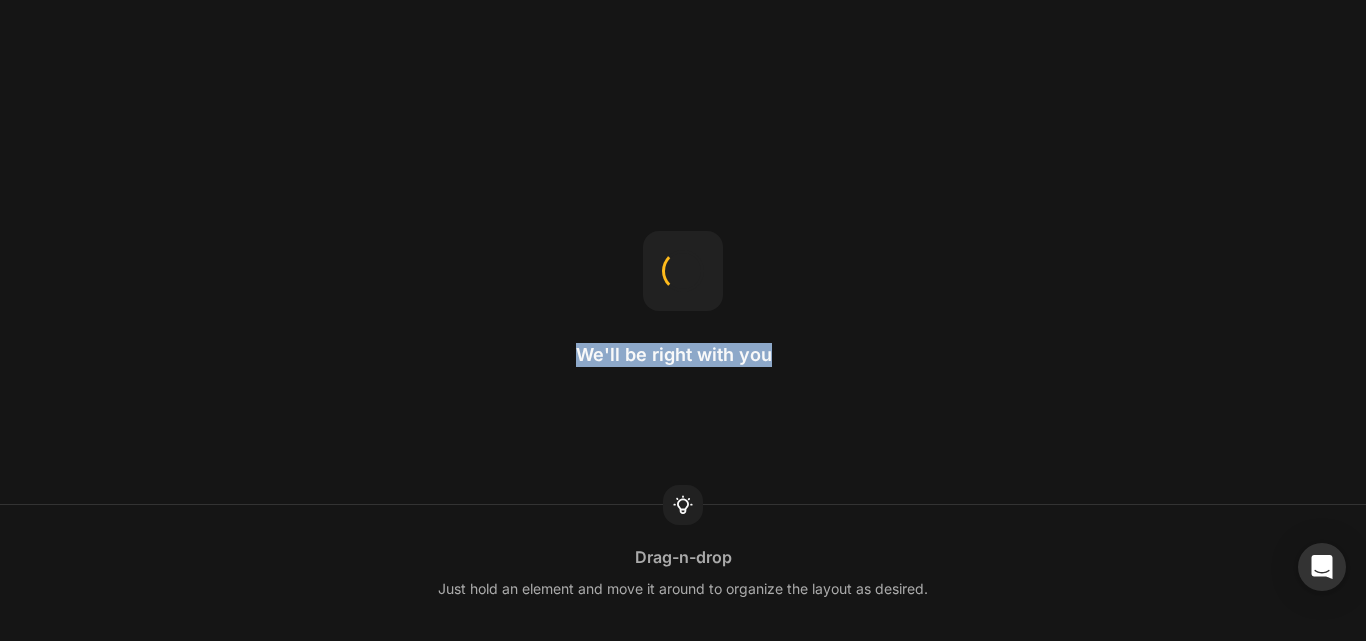 click on "We'll be right with you Drag-n-drop Just hold an element and move it around to organize the layout as desired." at bounding box center (683, 320) 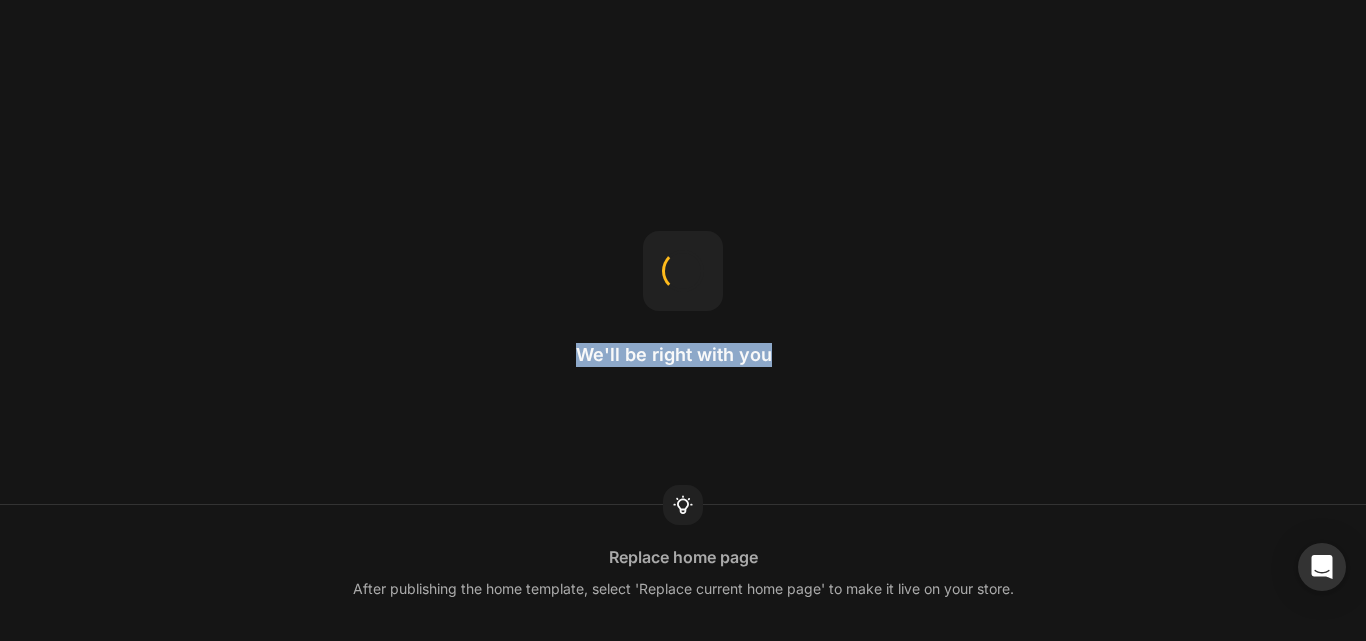 click on "We'll be right with you Replace home page After publishing the home template, select 'Replace current home page' to make it live on your store." at bounding box center [683, 320] 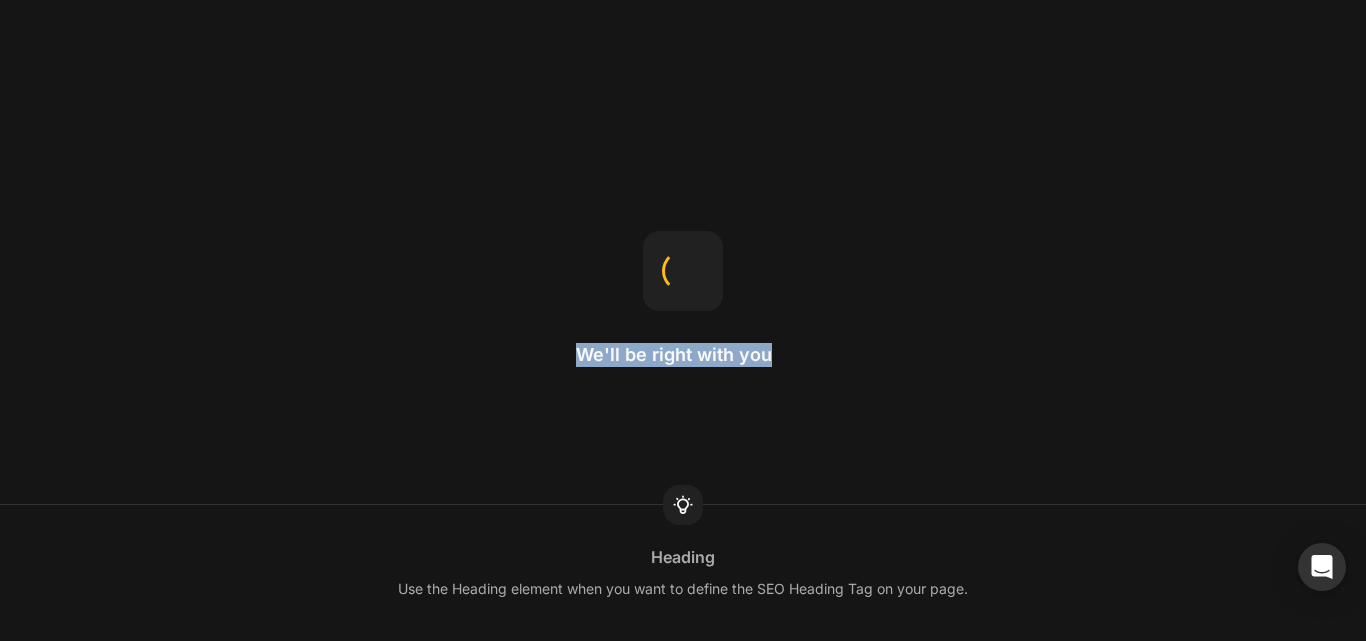 click on "We'll be right with you Heading Use the Heading element when you want to define the SEO Heading Tag on your page." at bounding box center [683, 320] 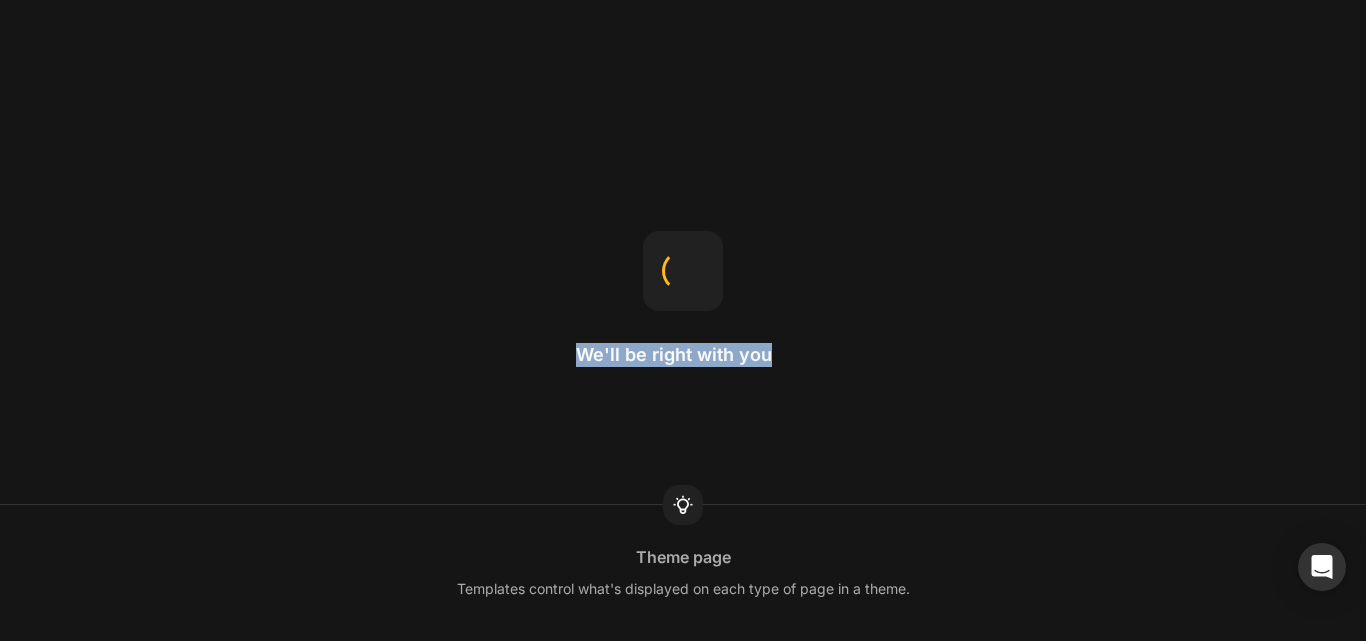 click on "We'll be right with you Theme page Templates control what's displayed on each type of page in a theme." at bounding box center (683, 320) 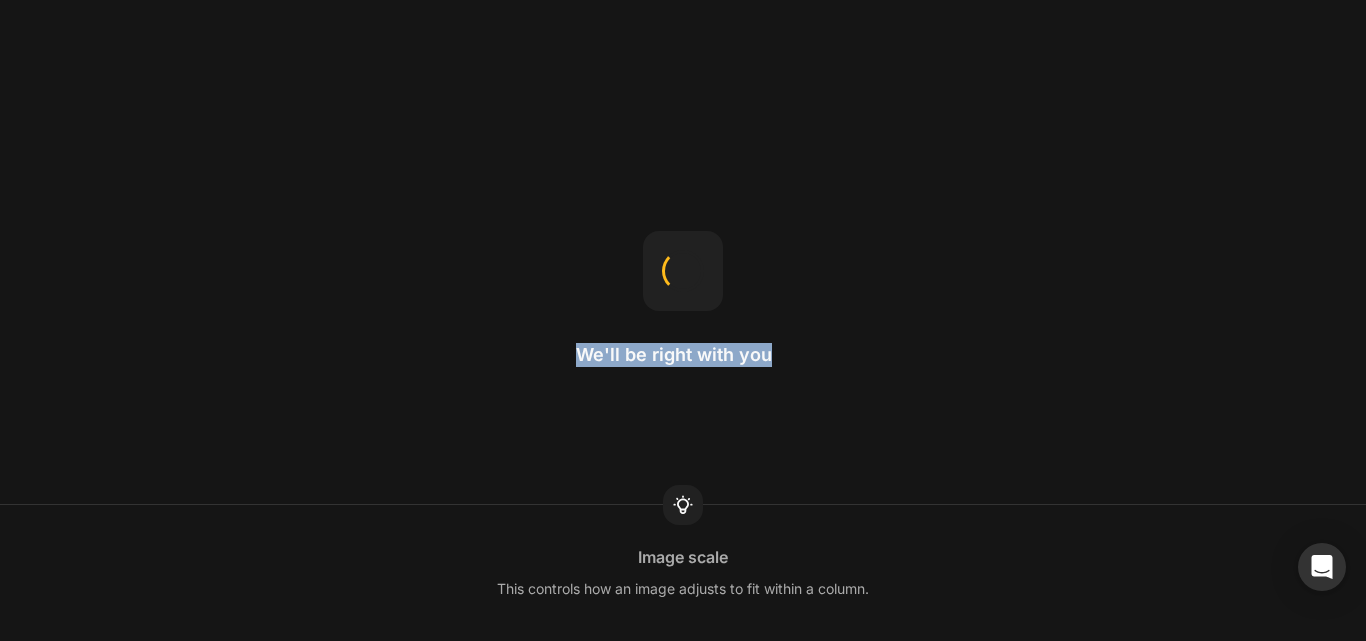 click on "We'll be right with you Image scale This controls how an image adjusts to fit within a column." at bounding box center [683, 320] 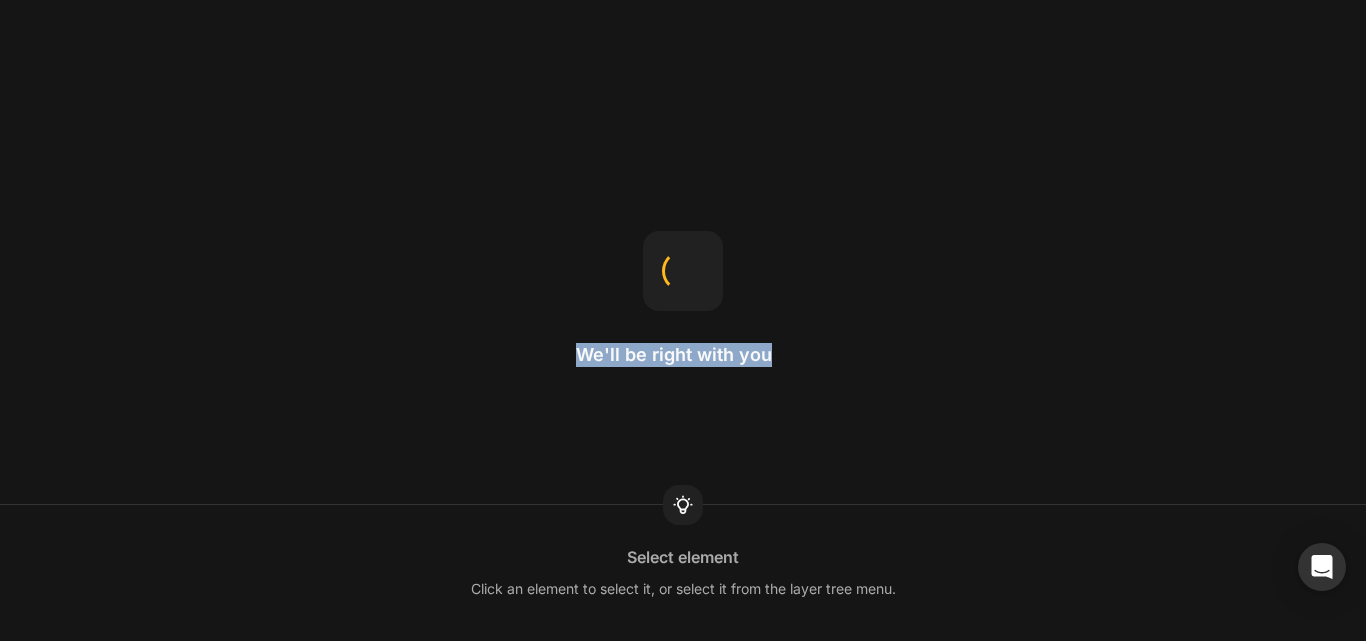click on "We'll be right with you Select element Click an element to select it, or select it from the layer tree menu." at bounding box center (683, 320) 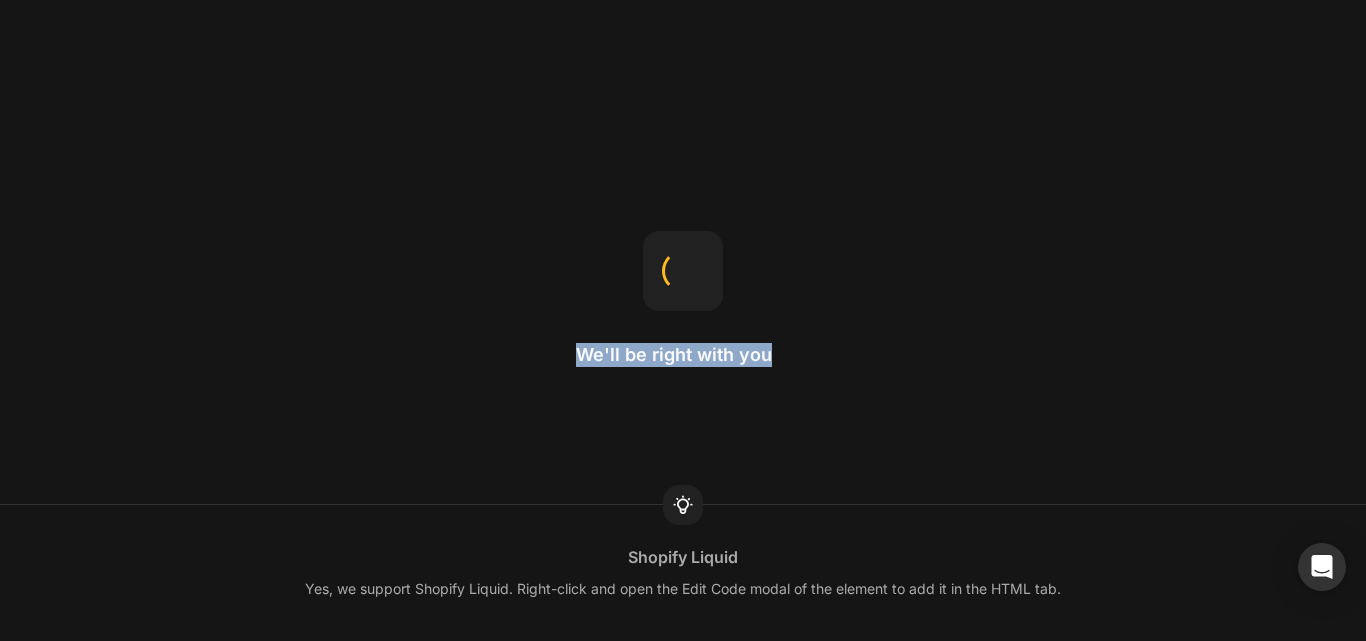 click on "We'll be right with you Shopify Liquid Yes, we support Shopify Liquid. Right-click and open the Edit Code modal of the element to add it in the HTML tab." at bounding box center (683, 320) 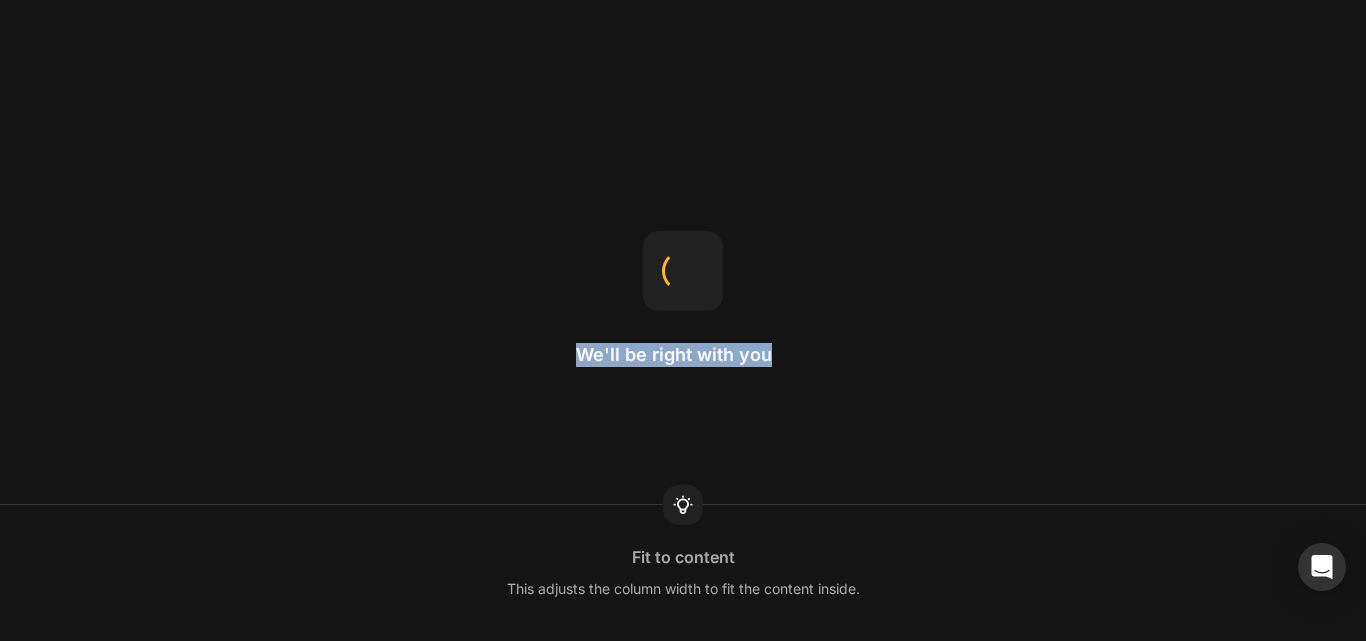 click on "We'll be right with you Fit to content This adjusts the column width to fit the content inside." at bounding box center [683, 320] 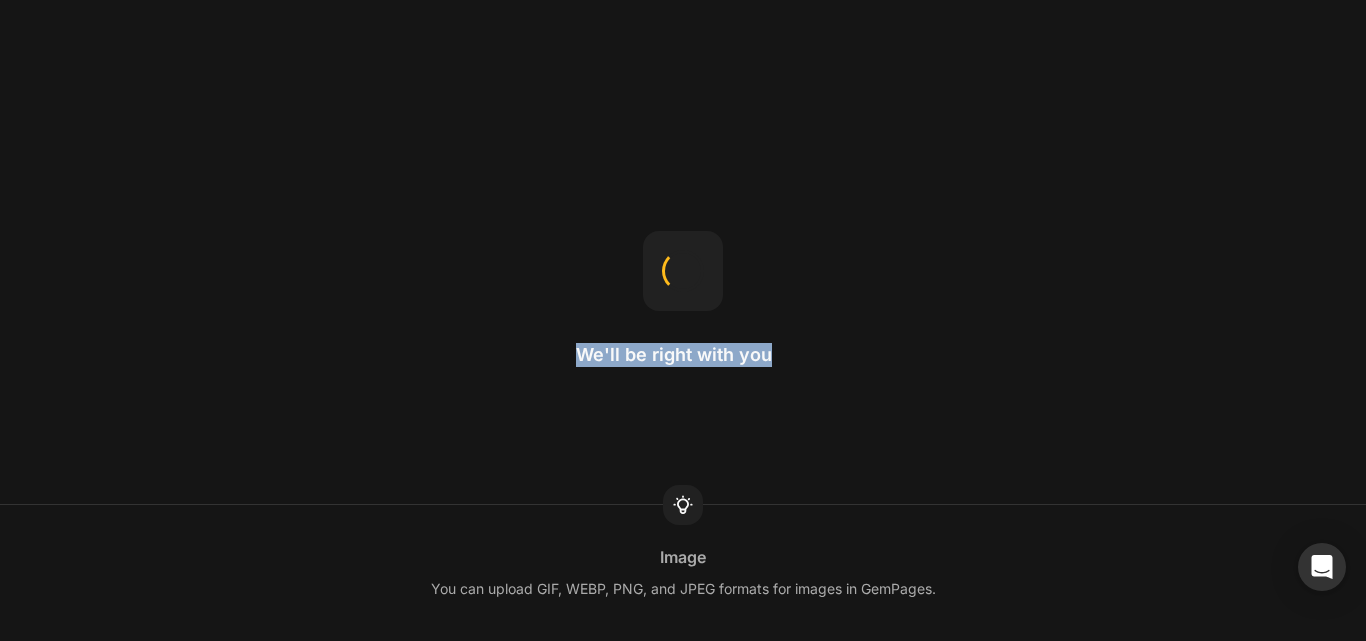 click on "We'll be right with you Image You can upload GIF, WEBP, PNG, and JPEG formats for images in GemPages." at bounding box center (683, 320) 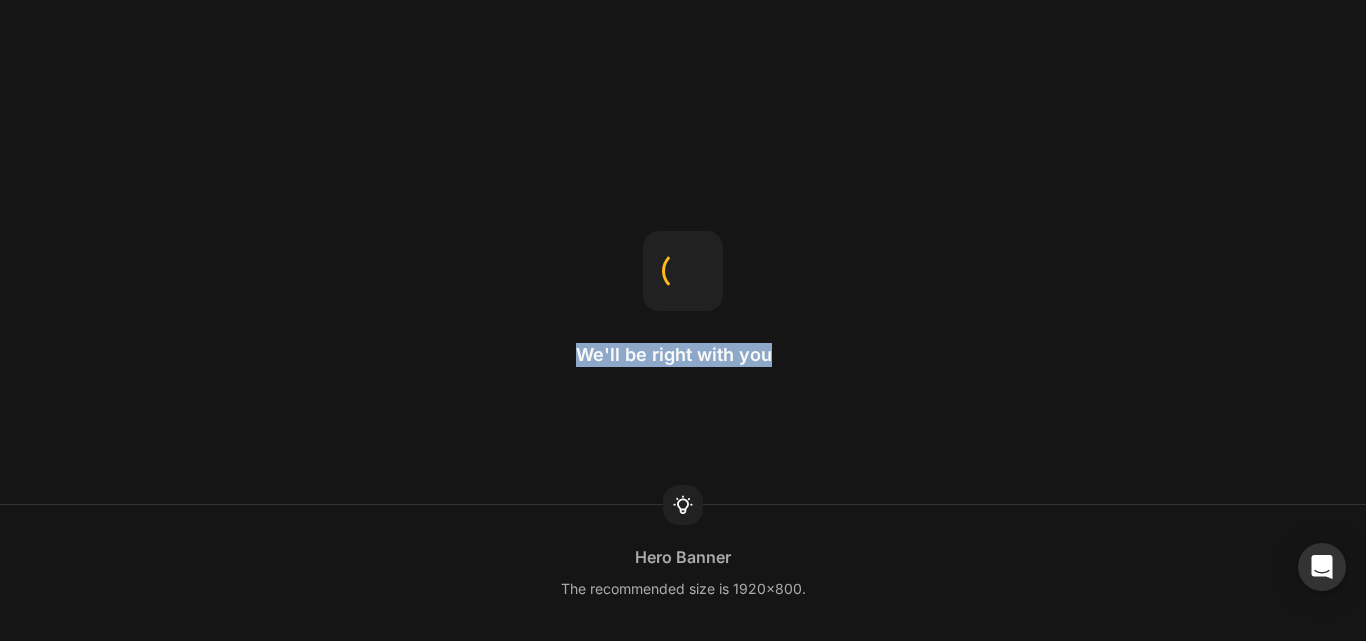 click on "We'll be right with you Hero Banner The recommended size is 1920x800." at bounding box center (683, 320) 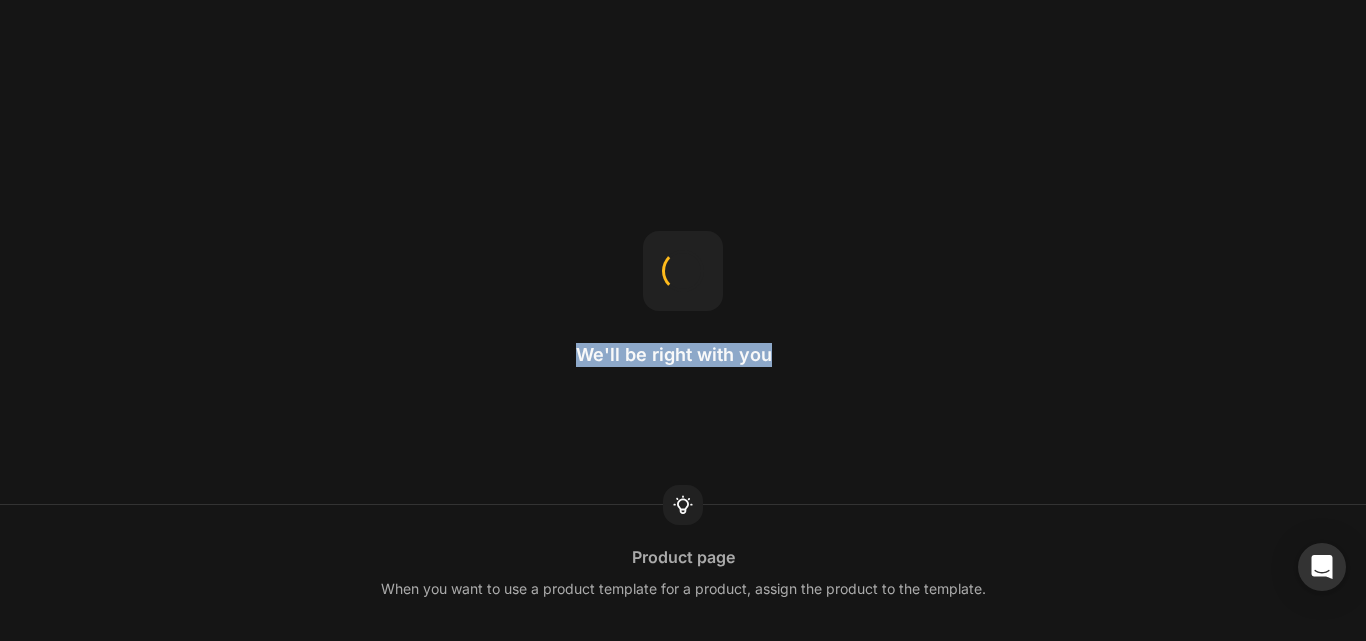 click on "We'll be right with you Product page When you want to use a product template for a product, assign the product to the template." at bounding box center [683, 320] 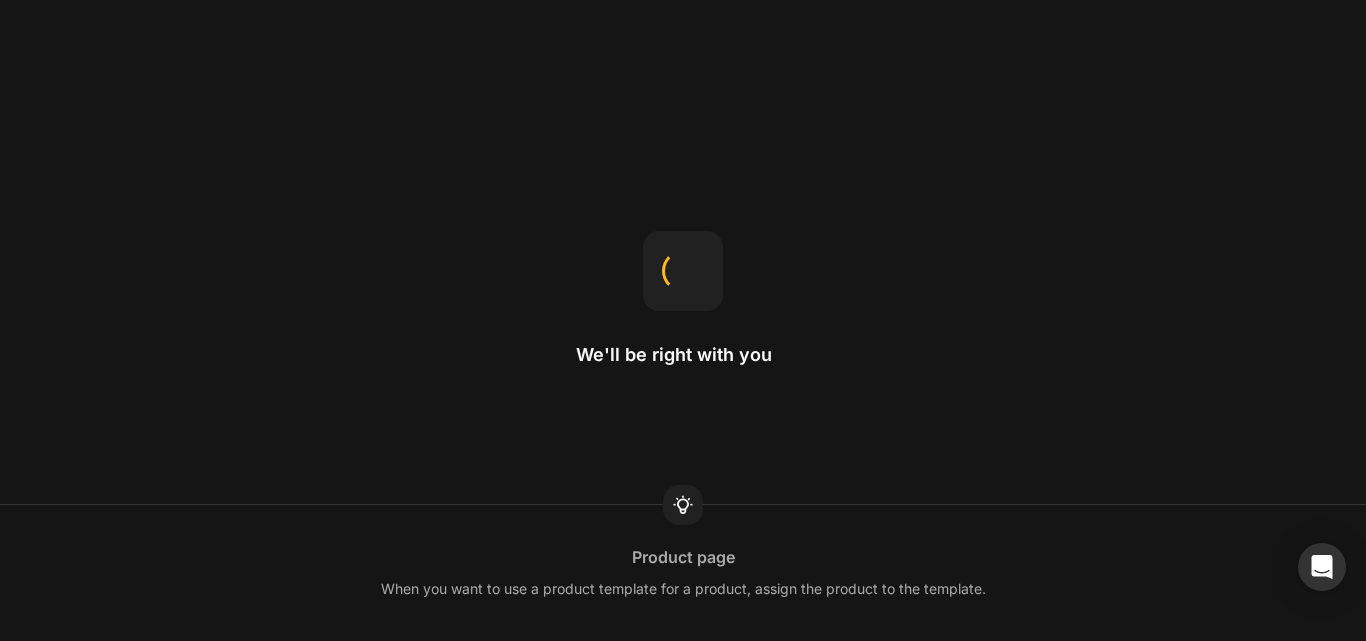 click on "We'll be right with you Product page When you want to use a product template for a product, assign the product to the template." at bounding box center [683, 320] 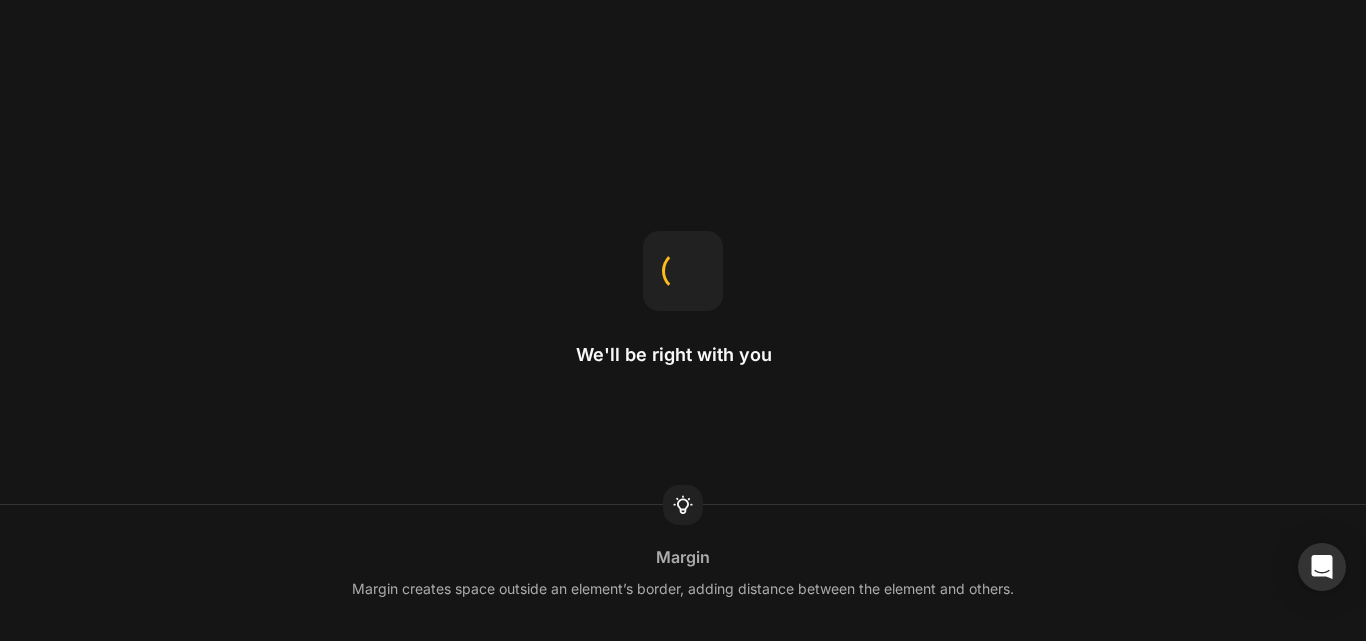 click 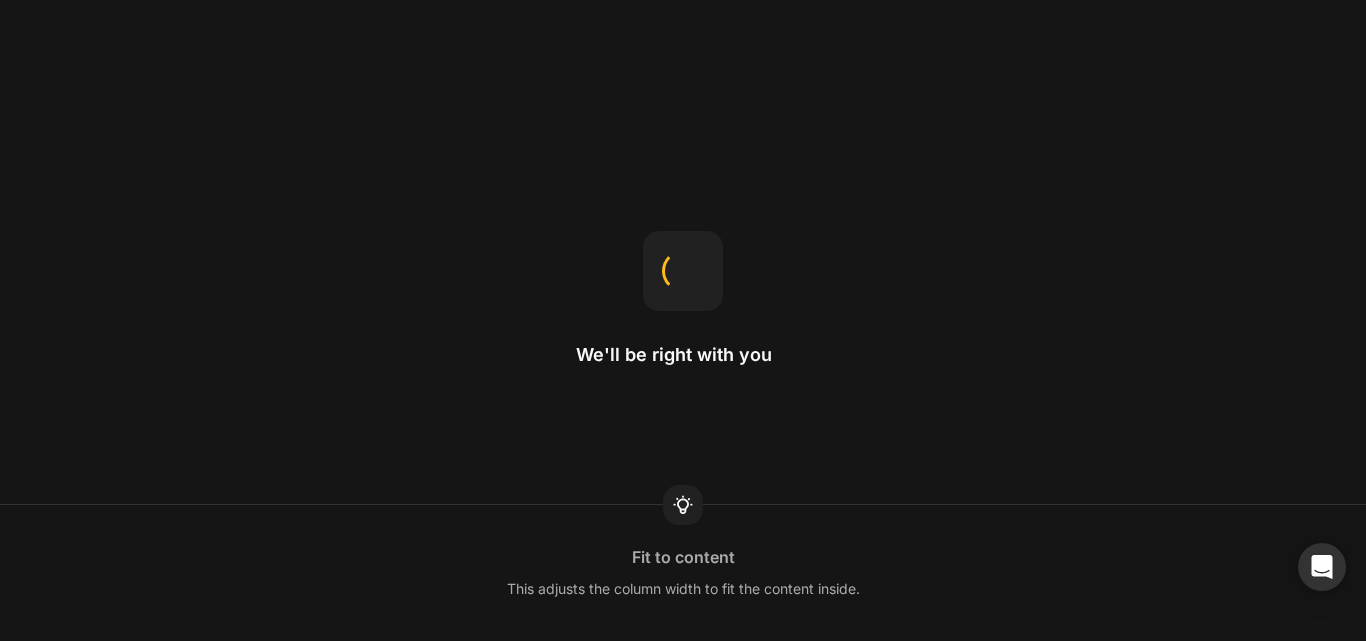 click 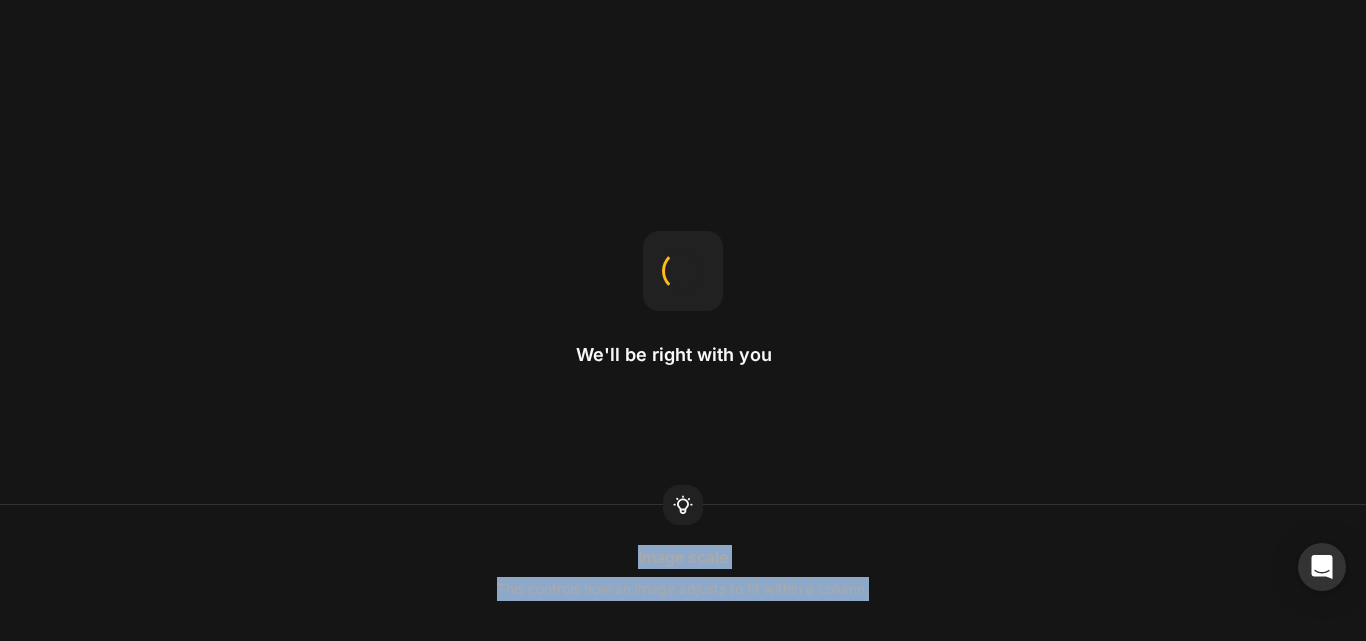 drag, startPoint x: 686, startPoint y: 506, endPoint x: 1269, endPoint y: 585, distance: 588.3281 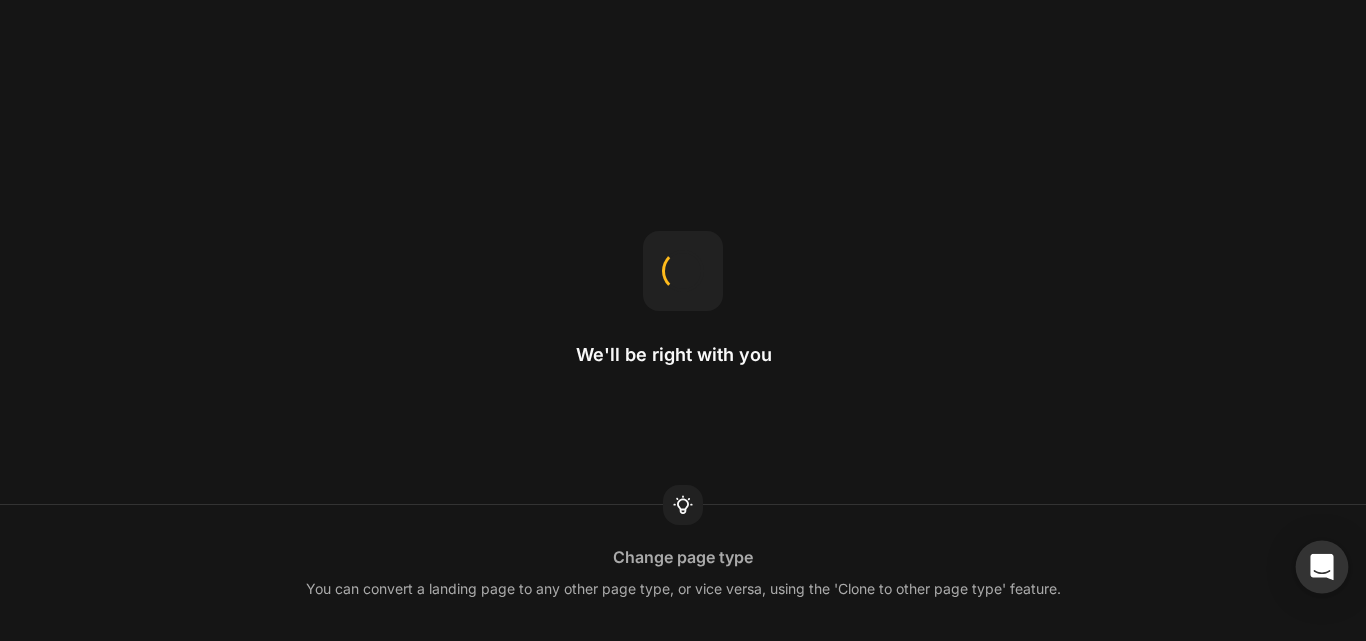 click 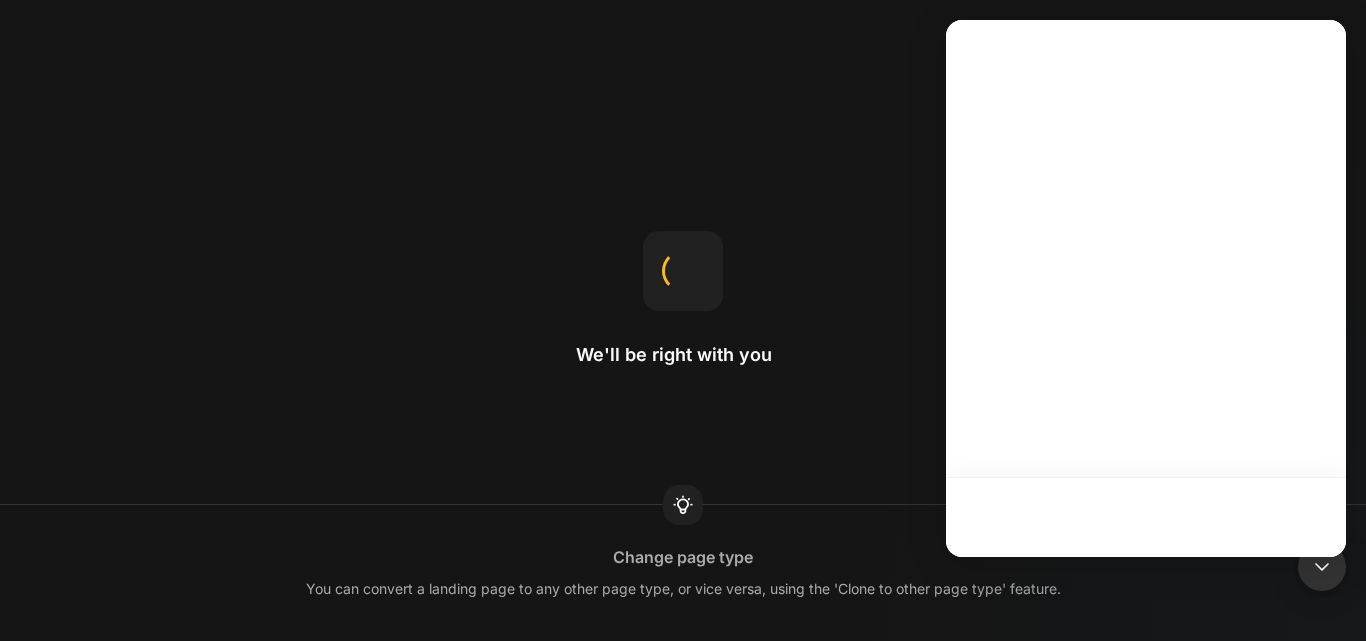 click on "We'll be right with you Change page type You can convert a landing page to any other page type, or vice versa, using the 'Clone to other page type' feature." at bounding box center [683, 320] 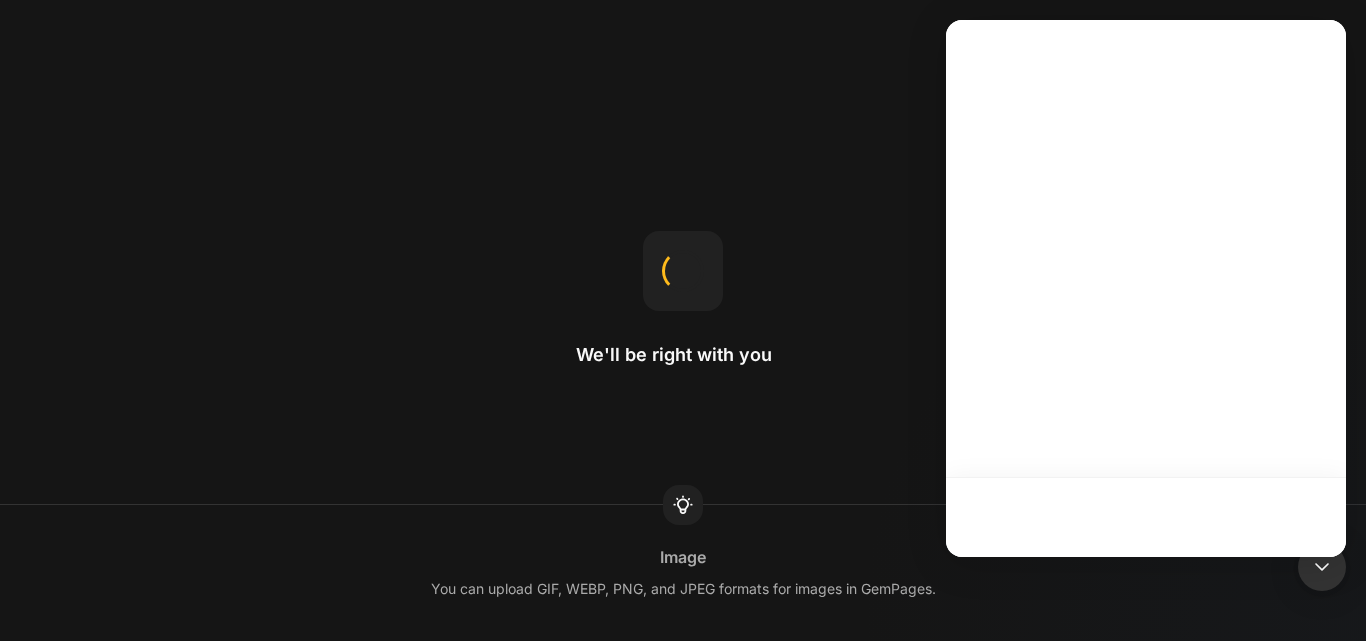 click on "We'll be right with you Image You can upload GIF, WEBP, PNG, and JPEG formats for images in GemPages." at bounding box center [683, 320] 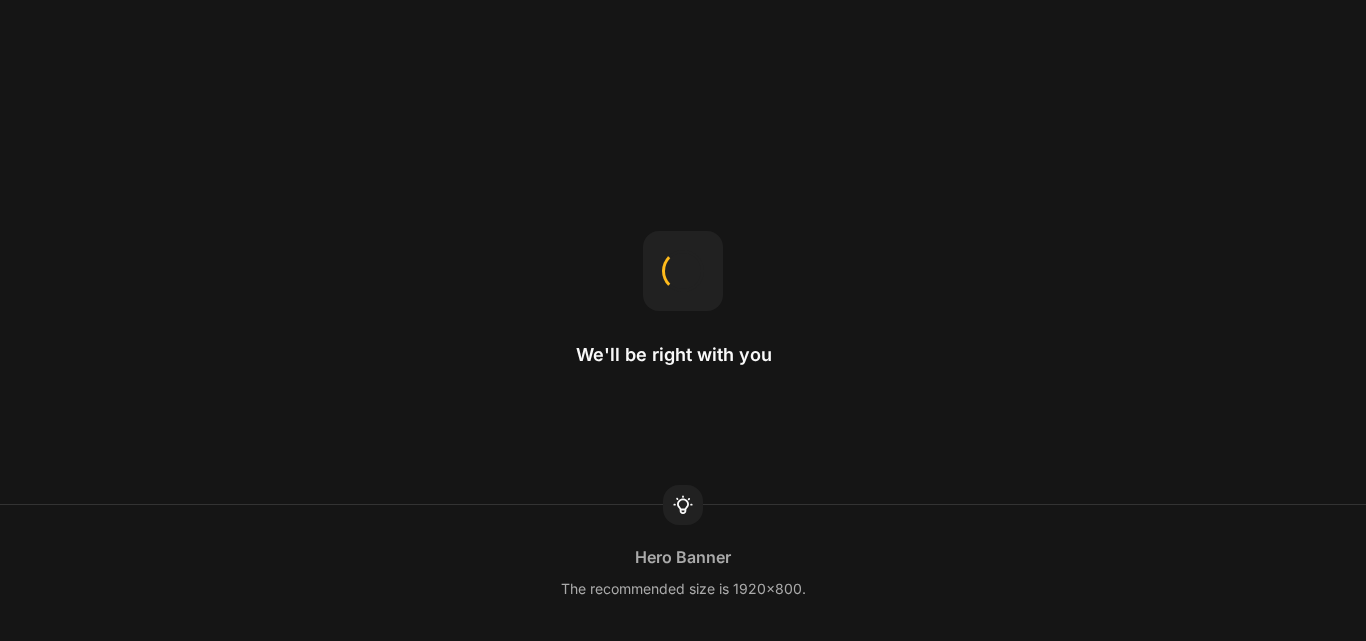scroll, scrollTop: 0, scrollLeft: 0, axis: both 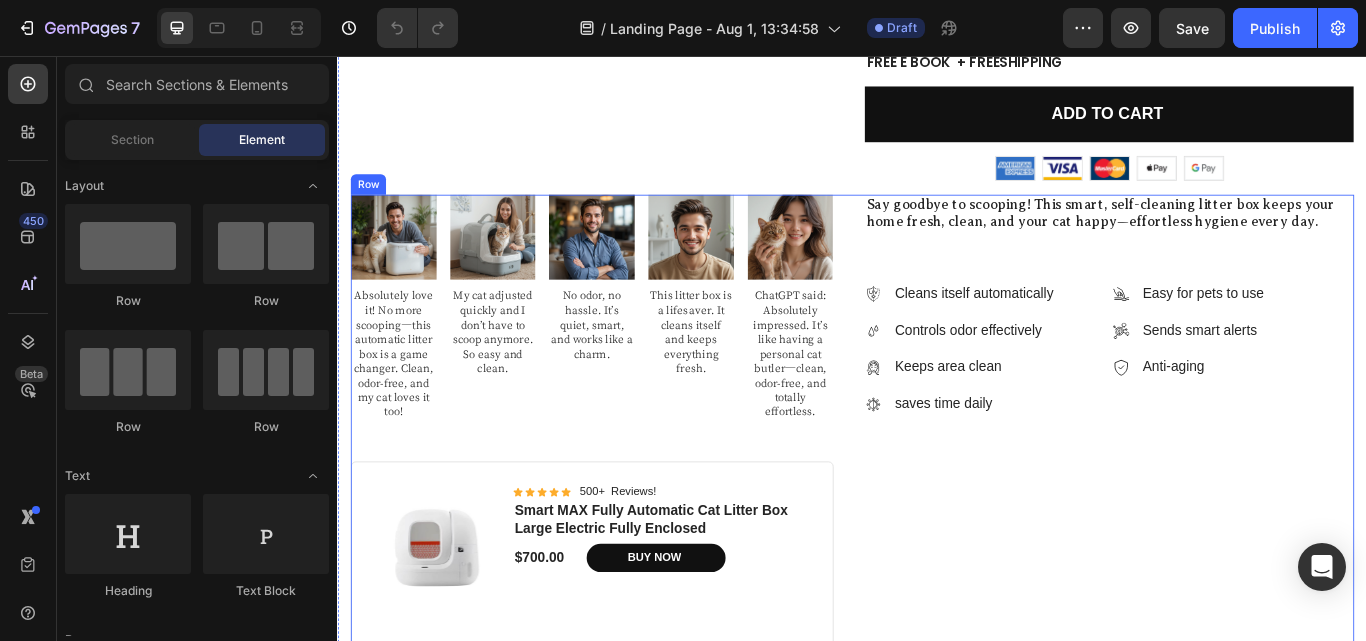 drag, startPoint x: 1528, startPoint y: 267, endPoint x: 1486, endPoint y: 508, distance: 244.63237 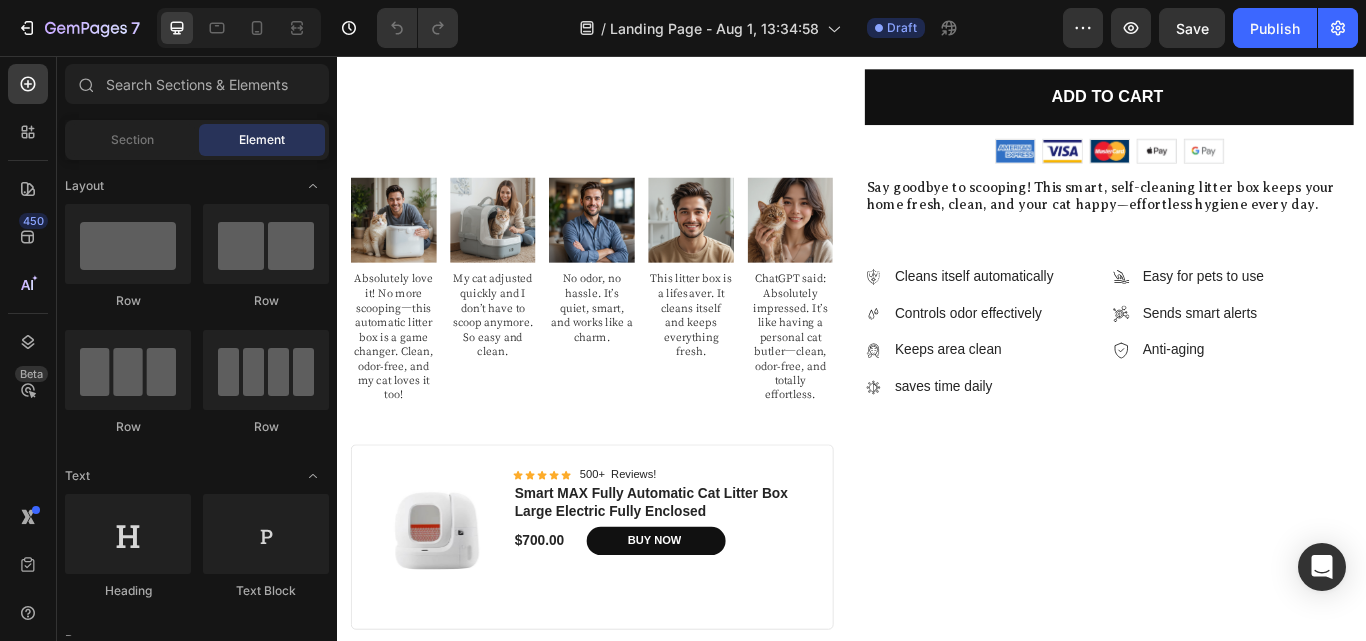 scroll, scrollTop: 2386, scrollLeft: 0, axis: vertical 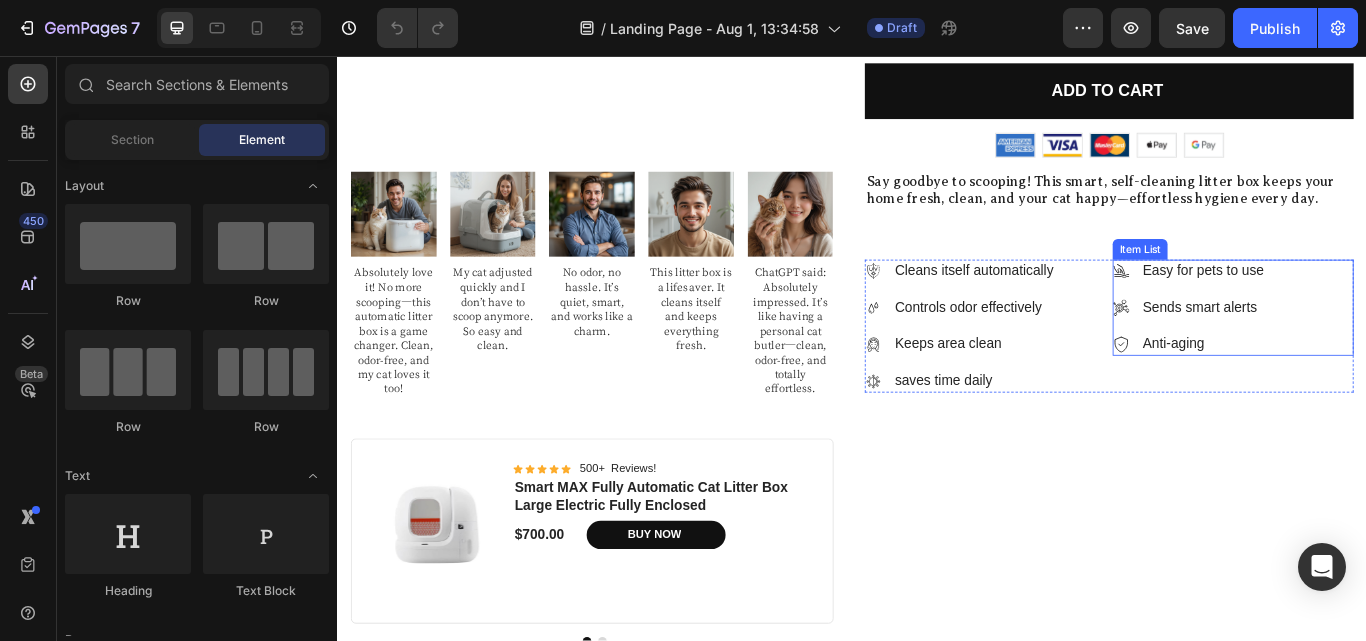 click on "Anti-aging" at bounding box center [1346, 392] 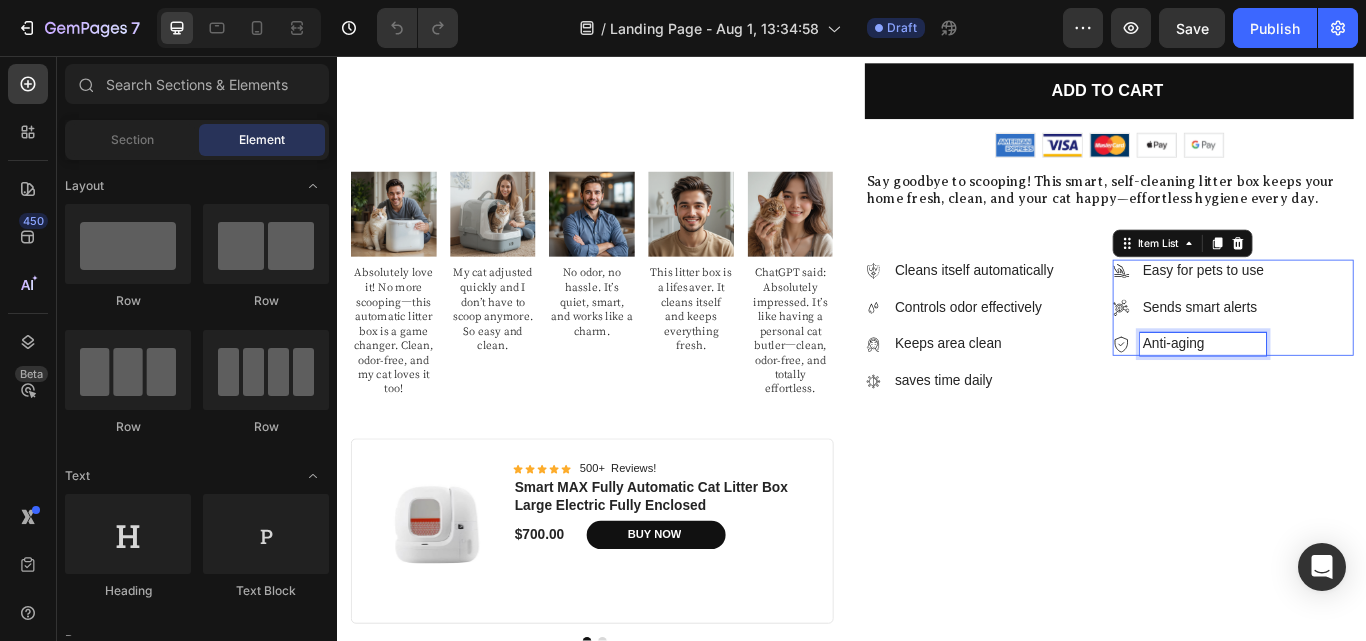 click on "Anti-aging" at bounding box center (1346, 392) 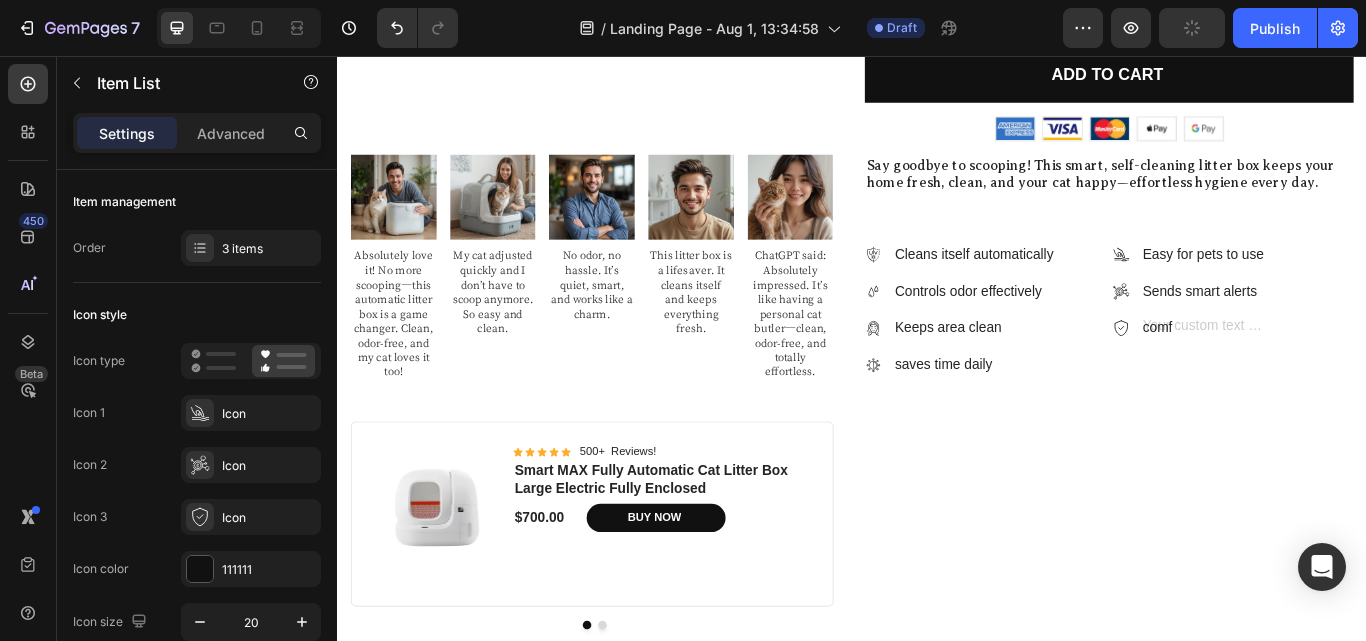 scroll, scrollTop: 2398, scrollLeft: 0, axis: vertical 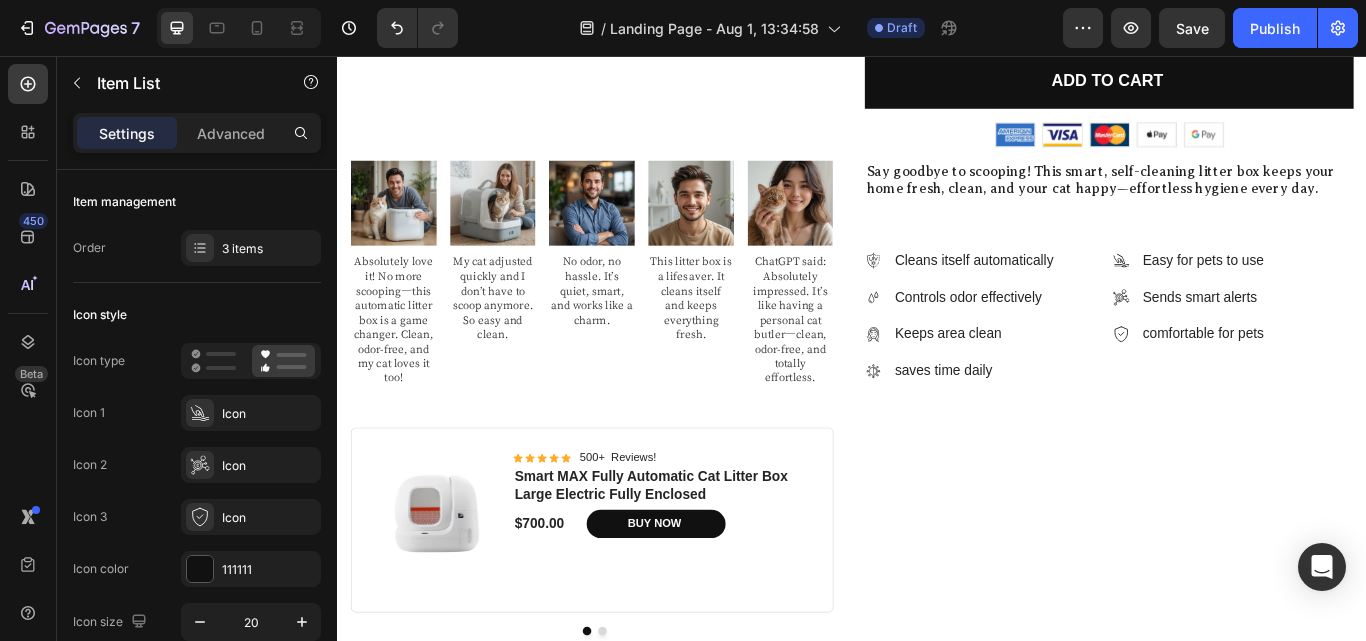 click on "Say goodbye to scooping! This smart, self-cleaning litter box keeps your home fresh, clean, and your cat happy—effortless hygiene every day.     Text Block
Cleans itself automatically
Controls odor effectively
Keeps area clean
saves time daily Item List
Easy for pets to use
Sends smart alerts
comfortable for pets Item List   0 Row" at bounding box center [1237, 463] 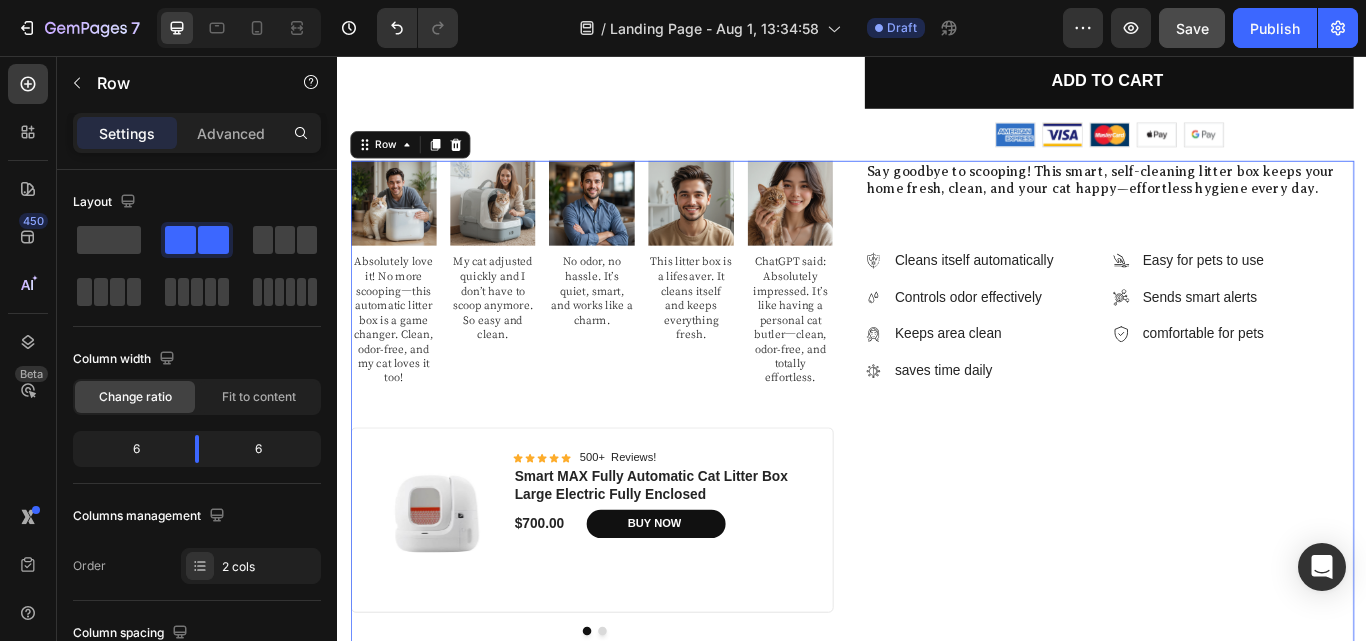 click on "Save" 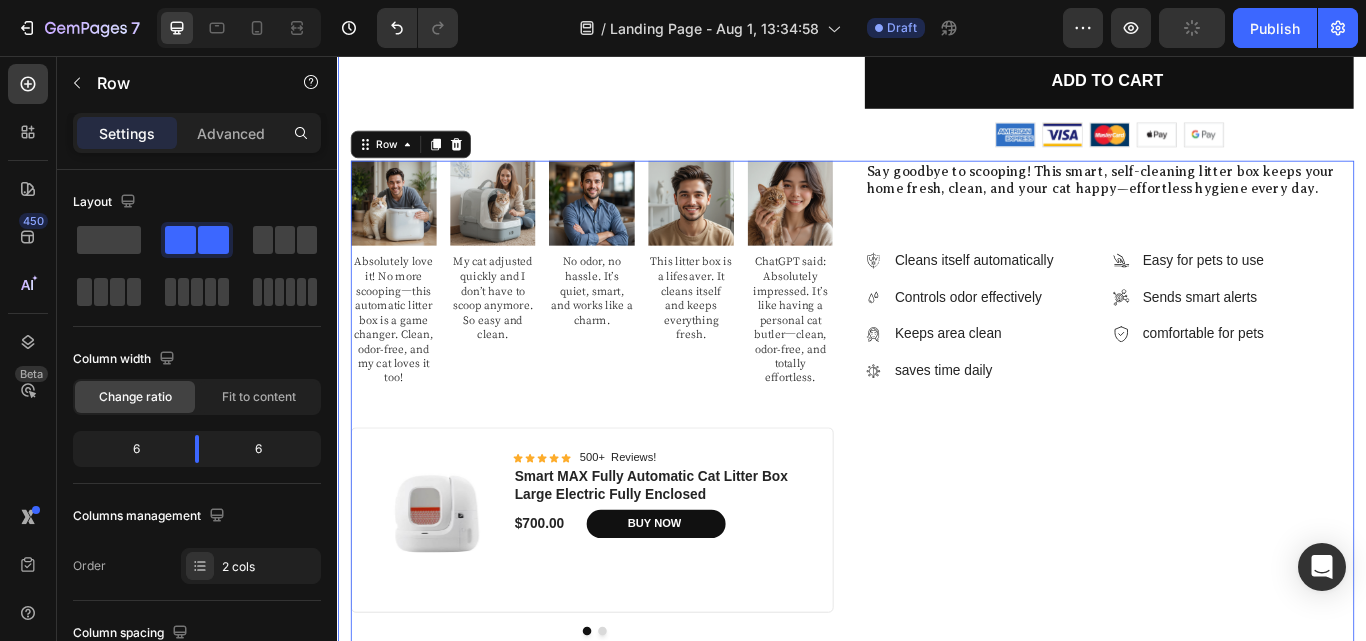 click on "Product Images Best Seller Text Block Smart MAX Fully Automatic Cat Litter Box Large Electric Fully Enclosed Product Title experience effortless cleaning and ultimate confort for your cat Text Block Icon Icon Icon Icon Icon Icon List 2,500+ Verified Reviews! Text Block Row $700.00 Product Price Product Price Bundle & Save Text Block Cat litter box MAX version Cat litter box MAX version Cat litter box MAX version 220V US 220V US 220V US Product Variants & Swatches free e book  + Freeshipping  Text Block Add to cart Add to Cart Image Image Image Image Image Row Row Product Image Absolutely love it! No more scooping—this automatic litter box is a game changer. Clean, odor-free, and my cat loves it too! Text Block Image My cat adjusted quickly and I don’t have to scoop anymore. So easy and clean.   Text Block Image No odor, no hassle. It’s quiet, smart, and works like a charm. Text Block Image This litter box is a lifesaver. It cleans itself and keeps everything fresh.   Image" at bounding box center [937, 122] 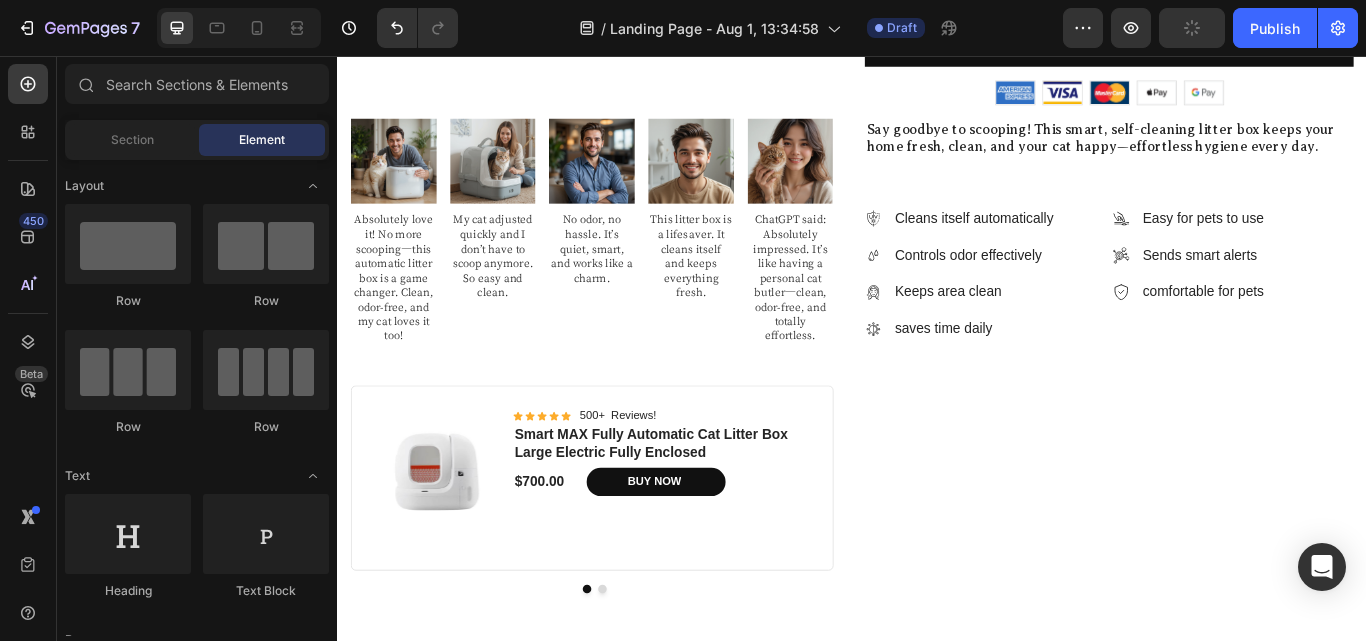 scroll, scrollTop: 3195, scrollLeft: 0, axis: vertical 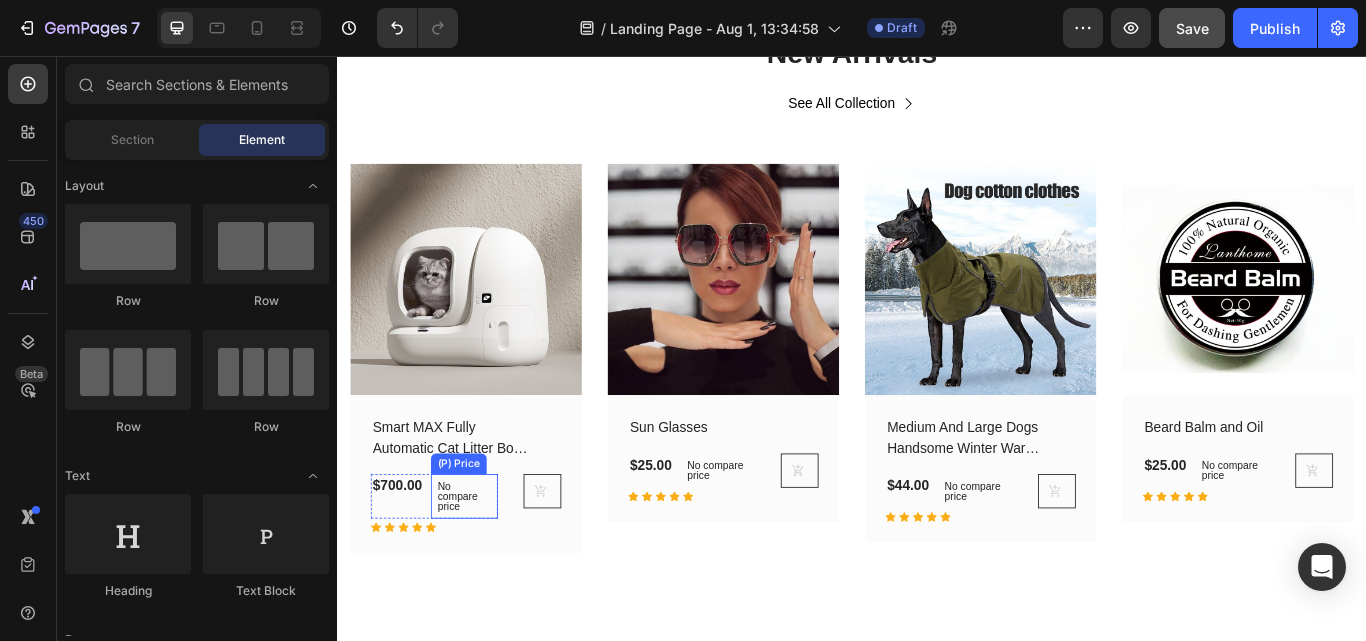 click on "No compare price" at bounding box center [485, 570] 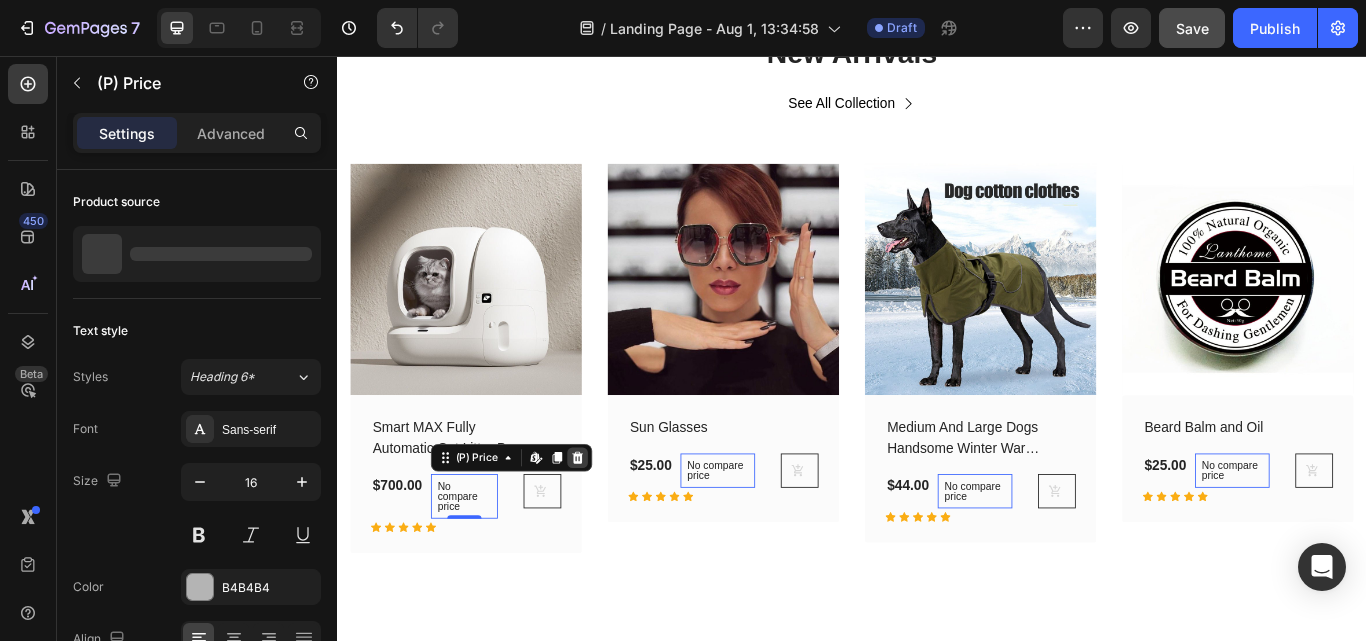 click 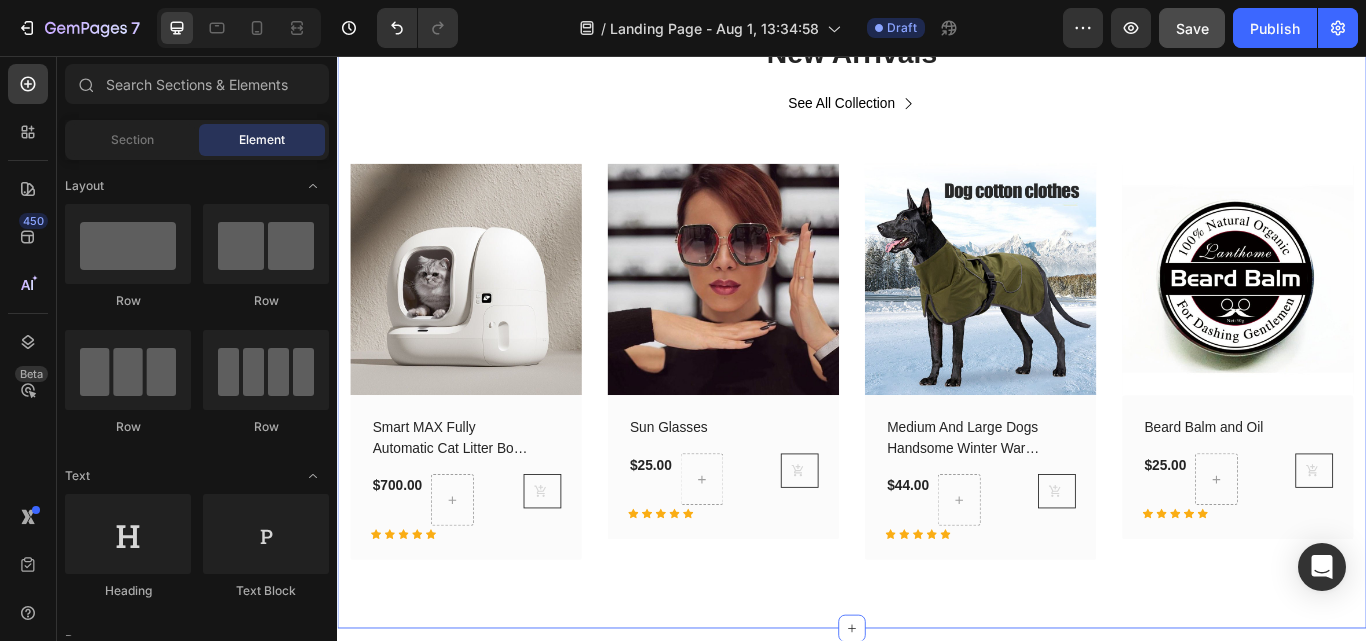 click on "New Arrivals Heading
See All Collection Button Row (P) Images Row Smart MAX Fully Automatic Cat Litter Box Large Electric Fully Enclosed (P) Title $700.00 (P) Price (P) Price
Row Icon Icon Icon Icon Icon Row (P) Cart Button Row Row Product List (P) Images Row Sun Glasses (P) Title $25.00 (P) Price (P) Price
Row Icon Icon Icon Icon Icon Row (P) Cart Button Row Row Product List (P) Images Row Medium And Large Dogs Handsome Winter Warm Clothing Snowproof Pet Supplies (P) Title $44.00 (P) Price (P) Price
Row Icon Icon Icon Icon Icon Row (P) Cart Button Row Row Product List (P) Images Row Beard Balm and Oil (P) Title $25.00 (P) Price (P) Price
Row Icon Icon Icon Icon Icon Row (P) Cart Button Row Row Product List Product List Row Section 5" at bounding box center (937, 338) 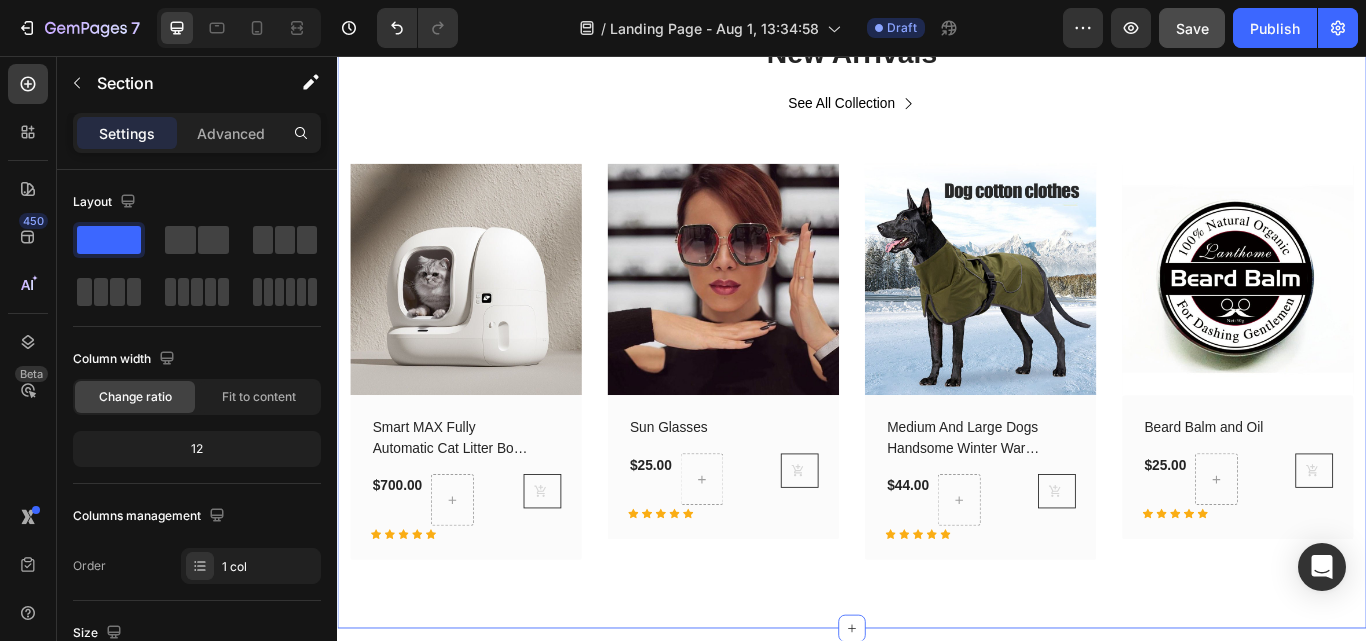 click on "New Arrivals Heading
See All Collection Button Row (P) Images Row Smart MAX Fully Automatic Cat Litter Box Large Electric Fully Enclosed (P) Title $700.00 (P) Price (P) Price
Row Icon Icon Icon Icon Icon Row (P) Cart Button Row Row Product List (P) Images Row Sun Glasses (P) Title $25.00 (P) Price (P) Price
Row Icon Icon Icon Icon Icon Row (P) Cart Button Row Row Product List (P) Images Row Medium And Large Dogs Handsome Winter Warm Clothing Snowproof Pet Supplies (P) Title $44.00 (P) Price (P) Price
Row Icon Icon Icon Icon Icon Row (P) Cart Button Row Row Product List (P) Images Row Beard Balm and Oil (P) Title $25.00 (P) Price (P) Price
Row Icon Icon Icon Icon Icon Row (P) Cart Button Row Row Product List Product List Row Section 5   You can create reusable sections Create Theme Section AI Content Write with GemAI What would you like to describe here? Tone and Voice Persuasive Product Show more Generate" at bounding box center [937, 338] 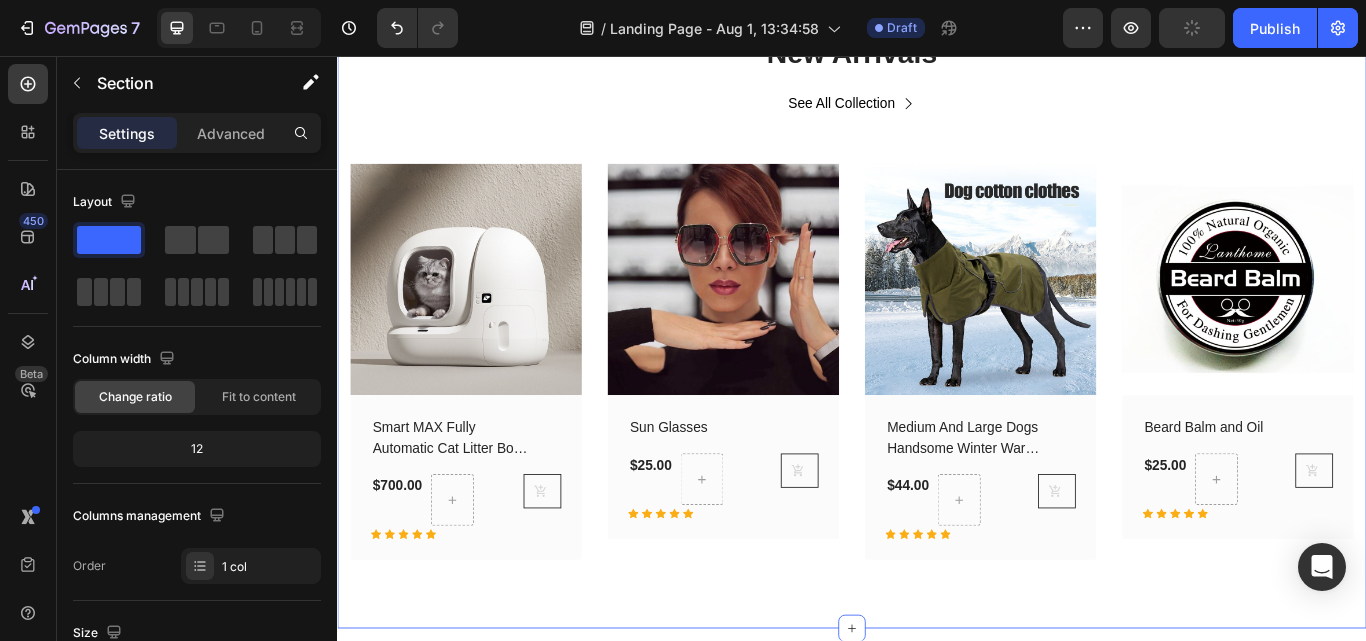 click on "New Arrivals Heading
See All Collection Button Row (P) Images Row Smart MAX Fully Automatic Cat Litter Box Large Electric Fully Enclosed (P) Title $700.00 (P) Price (P) Price
Row Icon Icon Icon Icon Icon Row (P) Cart Button Row Row Product List (P) Images Row Sun Glasses (P) Title $25.00 (P) Price (P) Price
Row Icon Icon Icon Icon Icon Row (P) Cart Button Row Row Product List (P) Images Row Medium And Large Dogs Handsome Winter Warm Clothing Snowproof Pet Supplies (P) Title $44.00 (P) Price (P) Price
Row Icon Icon Icon Icon Icon Row (P) Cart Button Row Row Product List (P) Images Row Beard Balm and Oil (P) Title $25.00 (P) Price (P) Price
Row Icon Icon Icon Icon Icon Row (P) Cart Button Row Row Product List Product List Row Section 5   You can create reusable sections Create Theme Section AI Content Write with GemAI What would you like to describe here? Tone and Voice Persuasive Product Show more Generate" at bounding box center [937, 338] 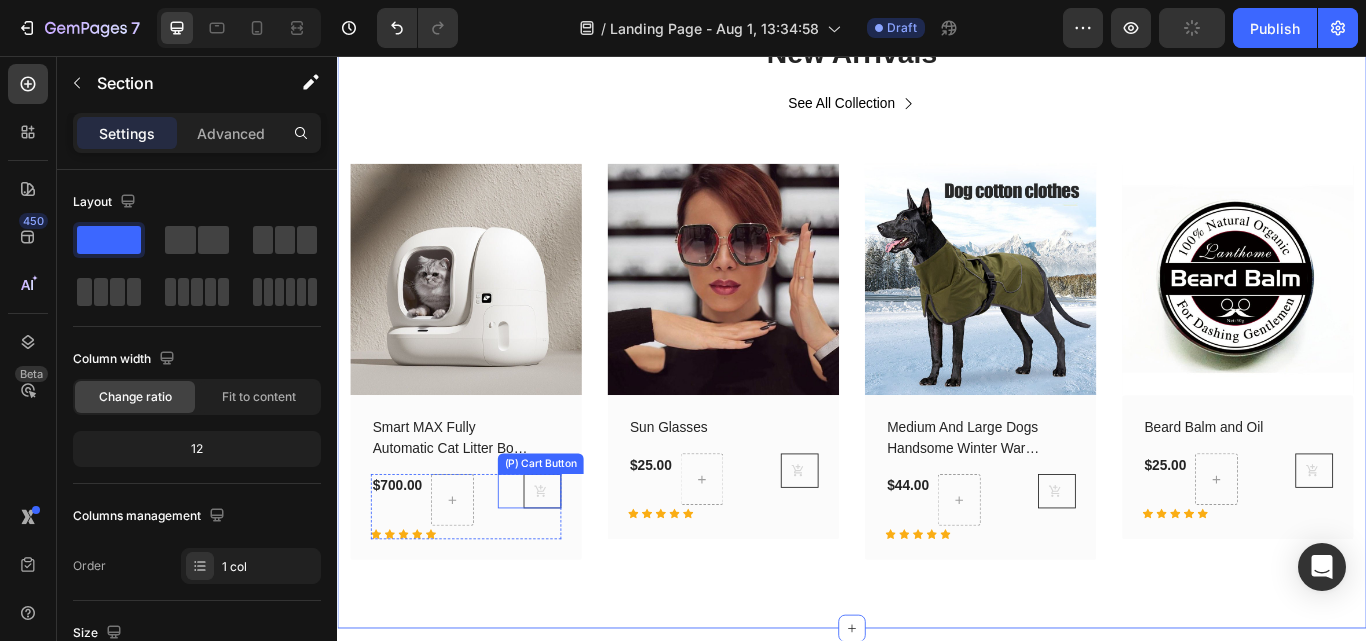 click on "(P) Cart Button" at bounding box center [574, 532] 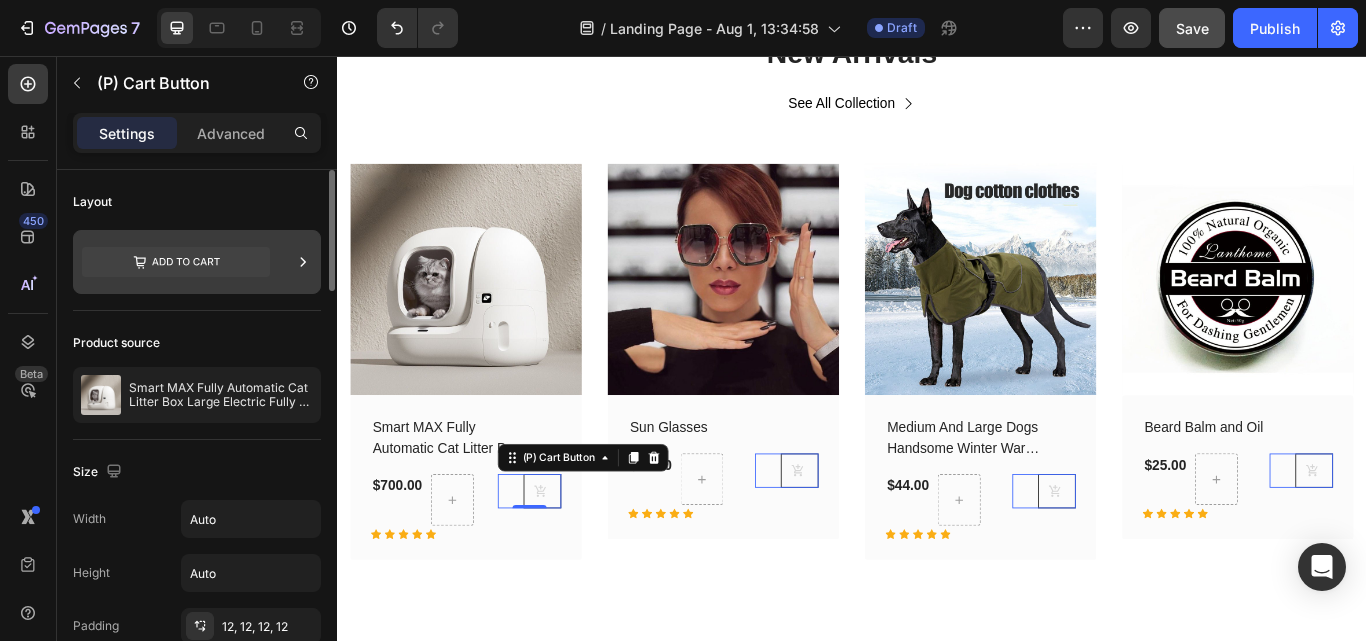 click 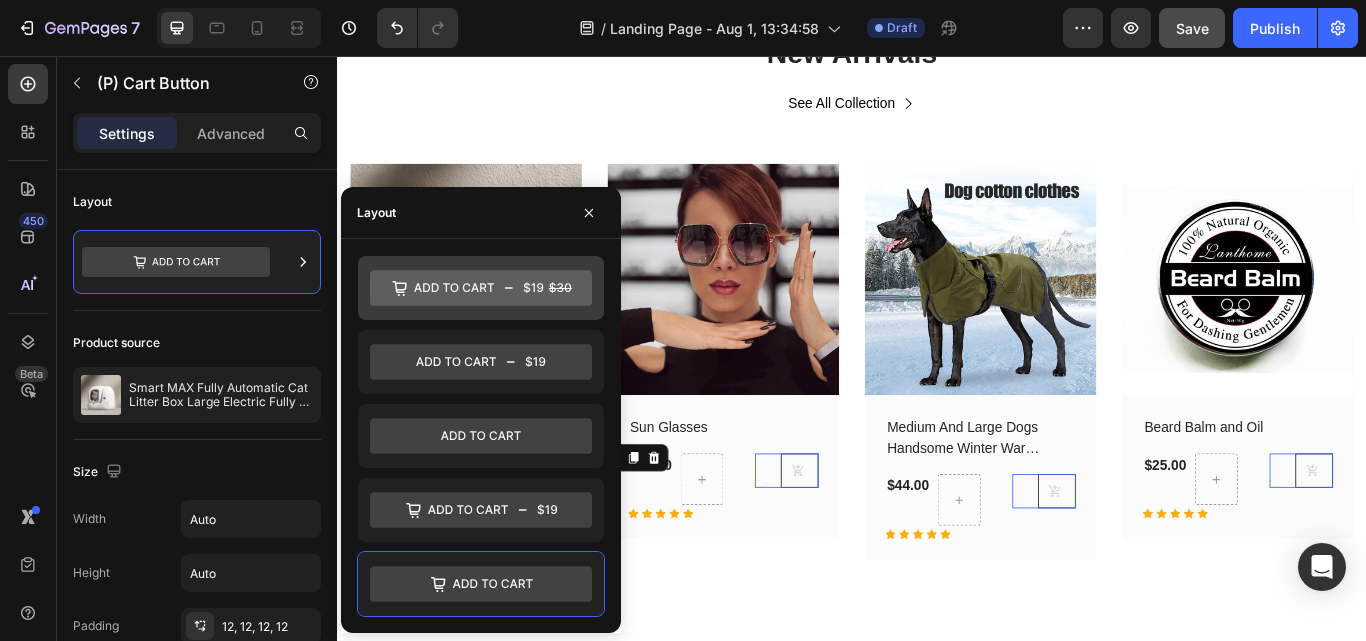 click 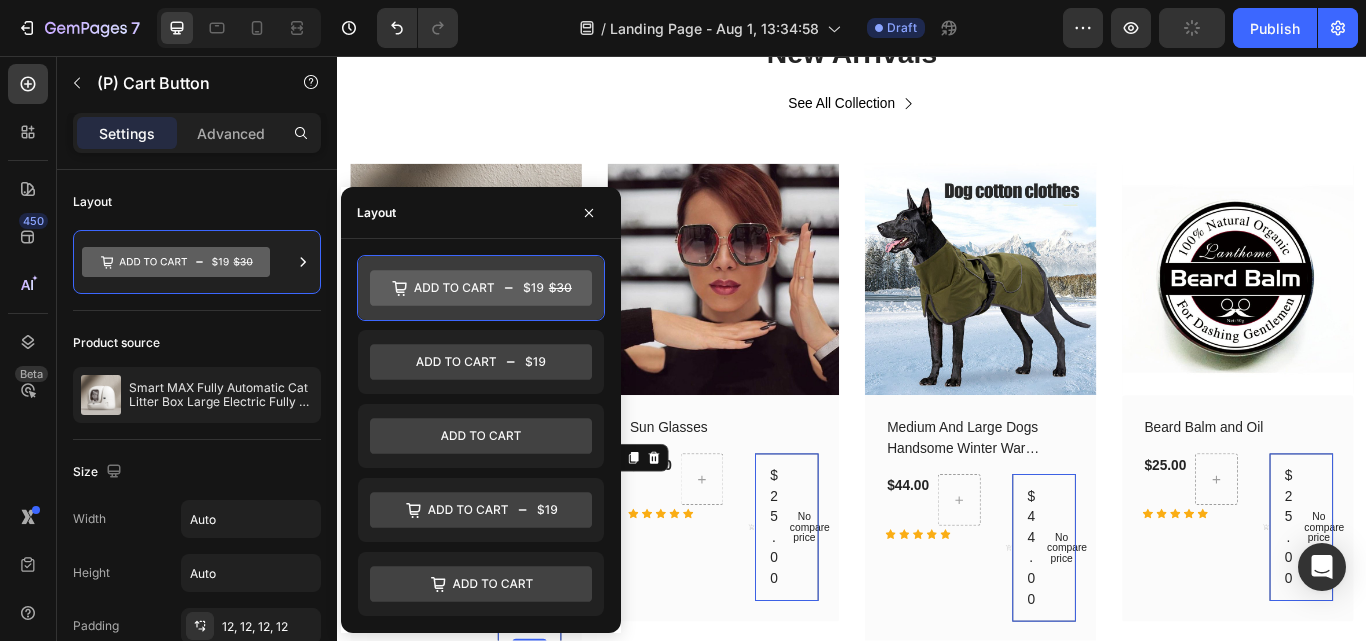 click 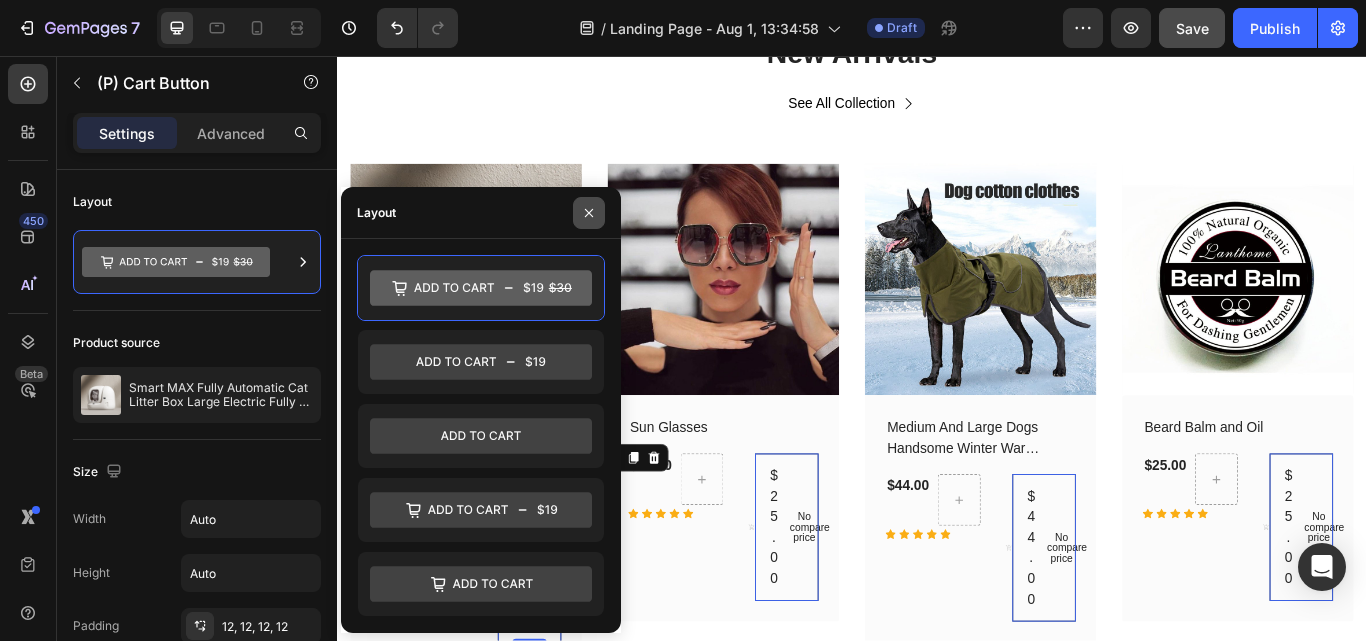 click 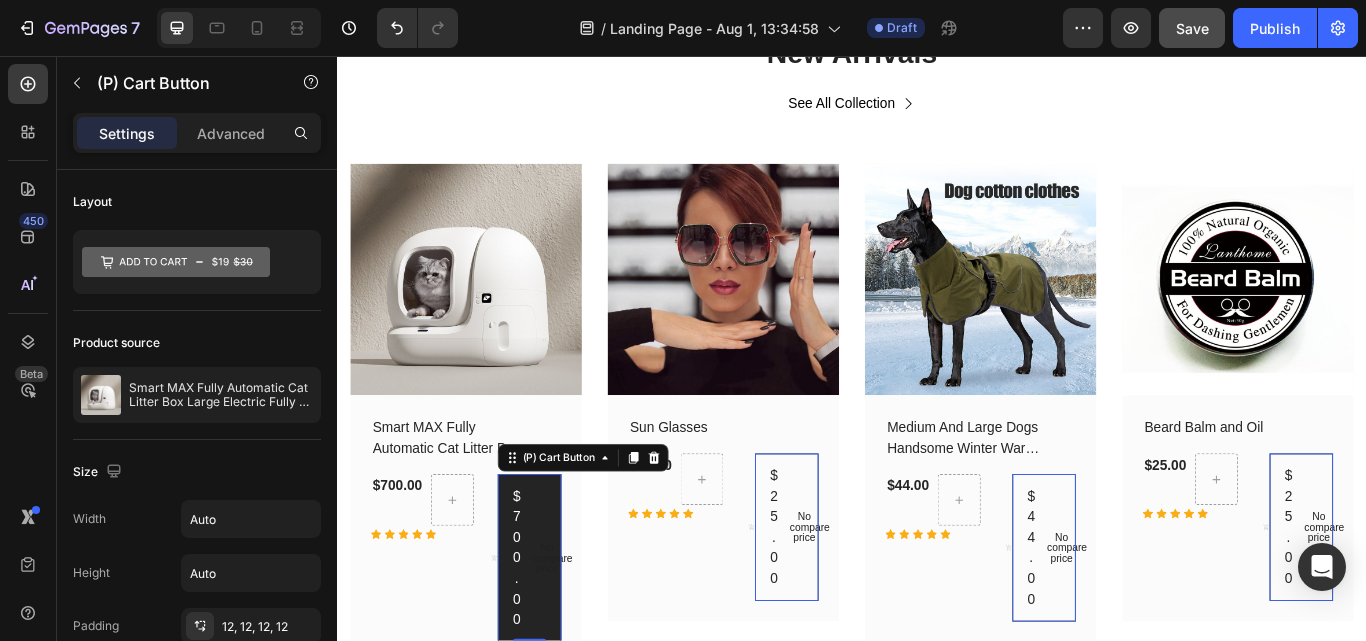 click on "$700.00 No compare price" at bounding box center (561, 642) 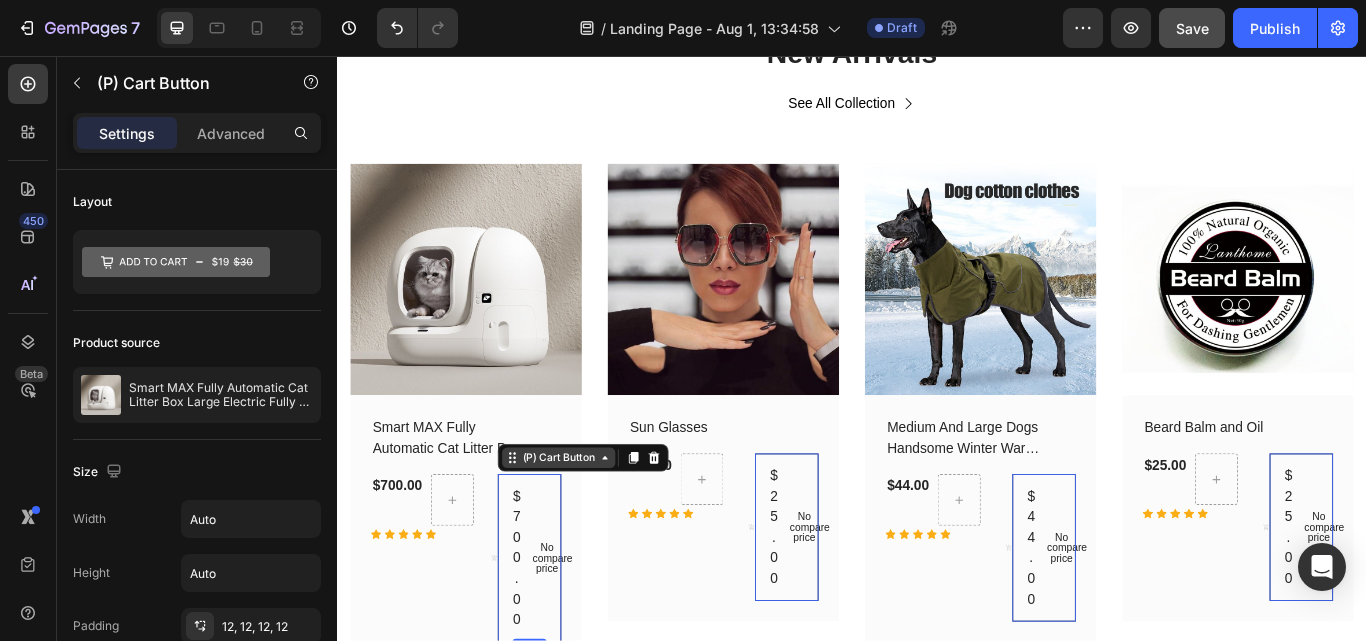 click on "(P) Cart Button" at bounding box center [595, 525] 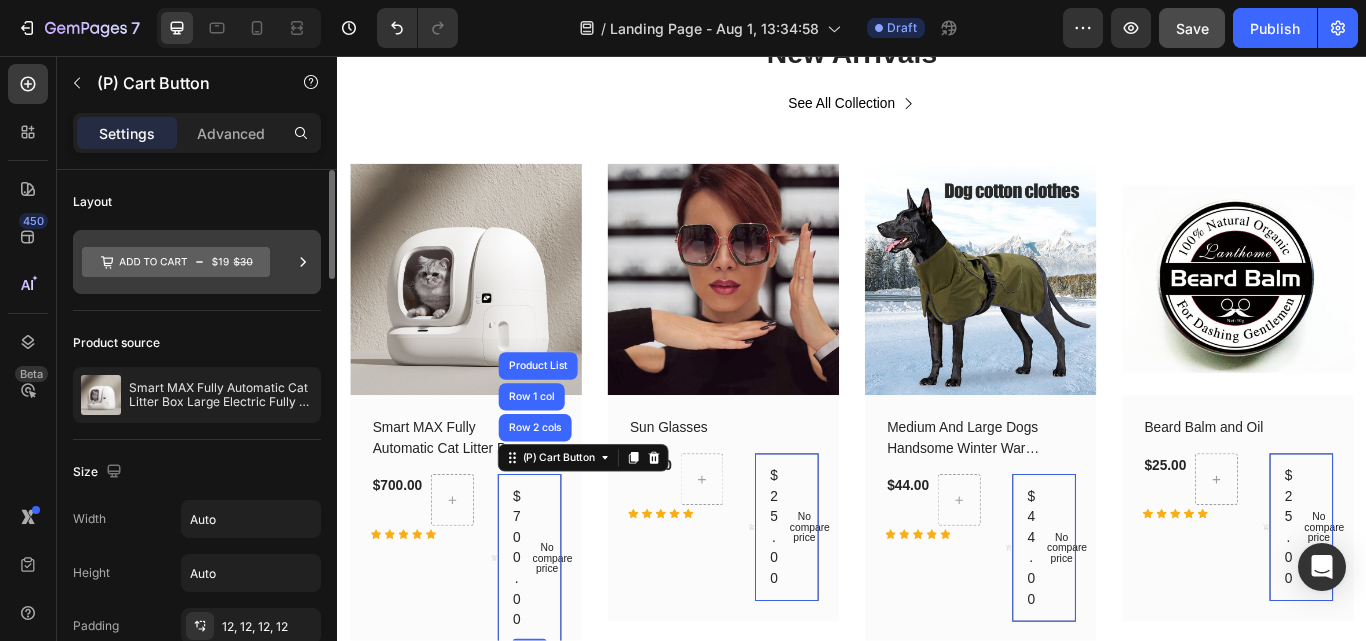 click 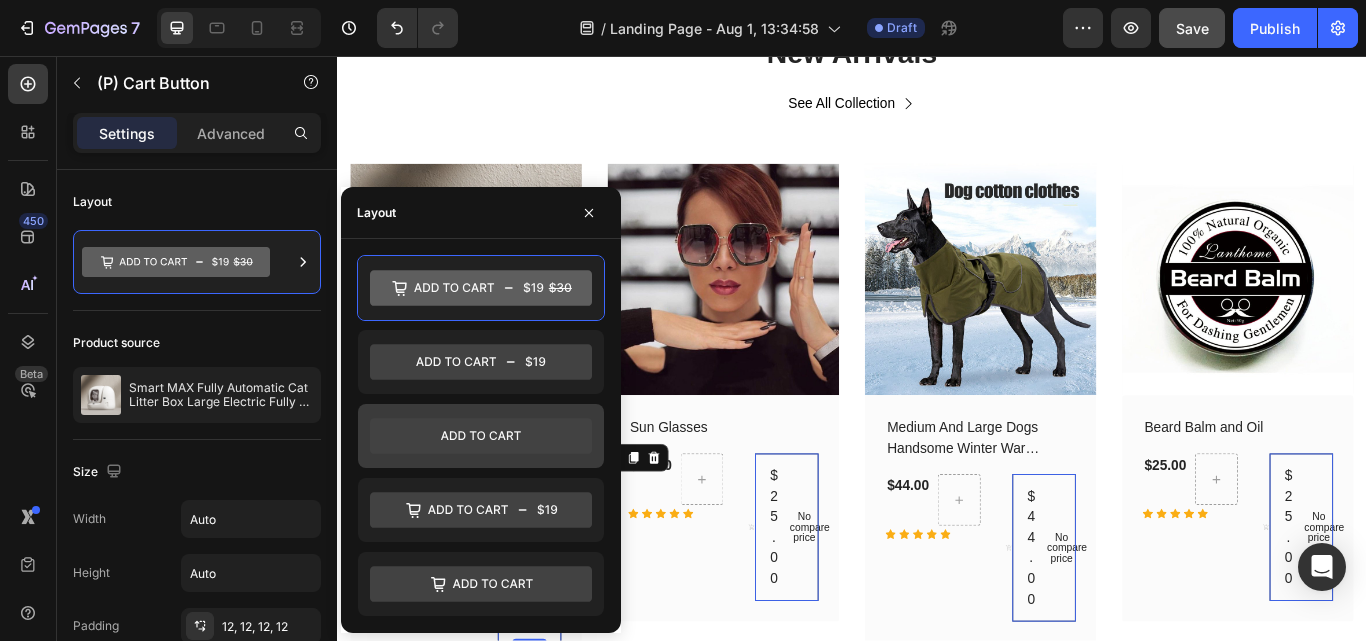click 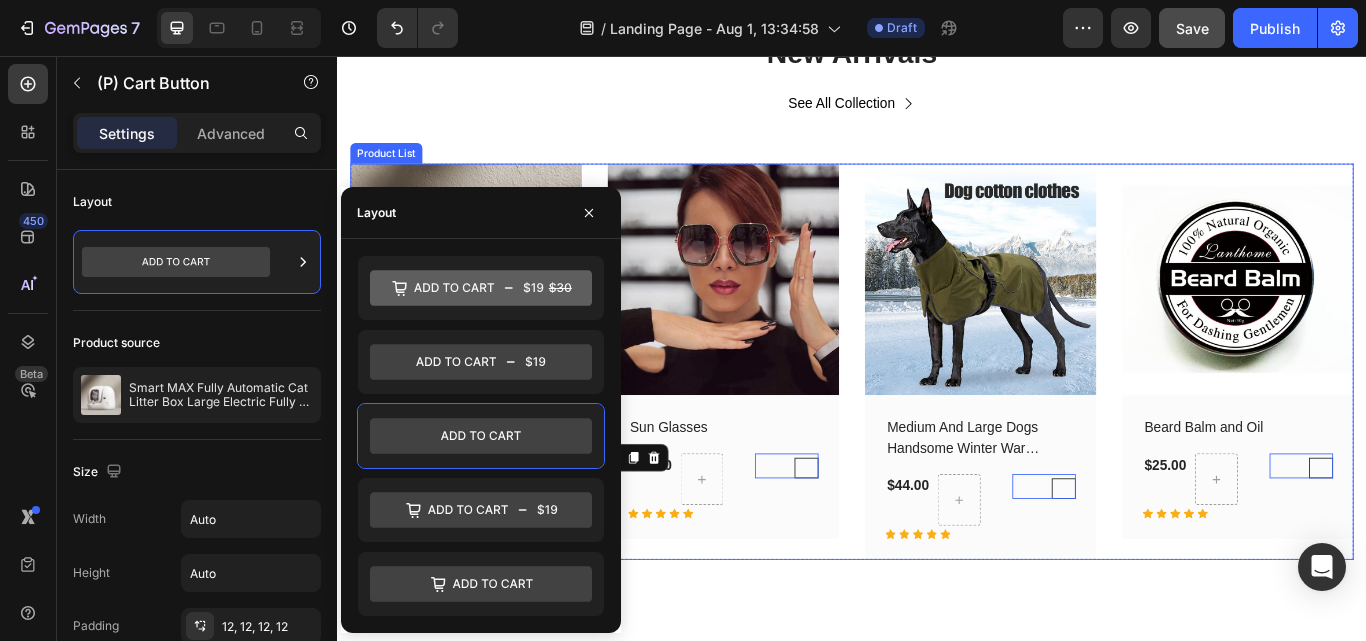 click on "(P) Images Row Sun Glasses (P) Title $25.00 (P) Price (P) Price
Row Icon Icon Icon Icon Icon Row (P) Cart Button   0 Row Row Product List" at bounding box center (787, 413) 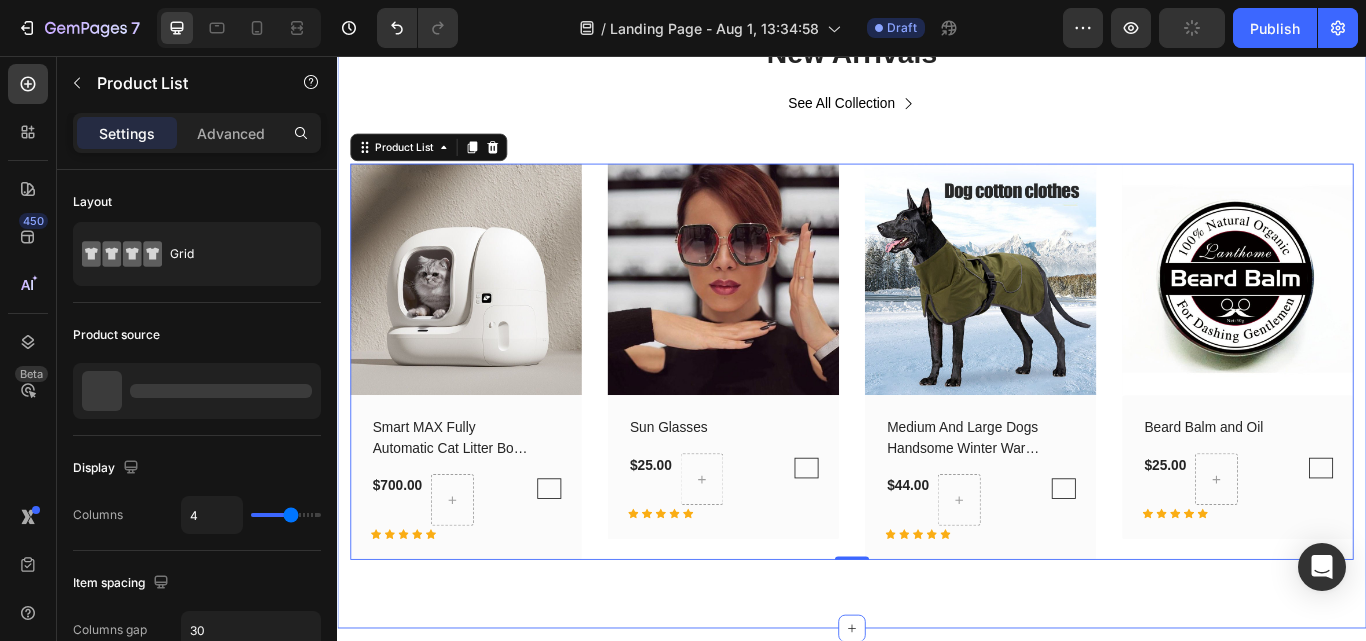 click on "New Arrivals Heading
See All Collection Button Row (P) Images Row Smart MAX Fully Automatic Cat Litter Box Large Electric Fully Enclosed (P) Title $700.00 (P) Price (P) Price
Row Icon Icon Icon Icon Icon Row (P) Cart Button Row Row Product List   0 (P) Images Row Sun Glasses (P) Title $25.00 (P) Price (P) Price
Row Icon Icon Icon Icon Icon Row (P) Cart Button Row Row Product List   0 (P) Images Row Medium And Large Dogs Handsome Winter Warm Clothing Snowproof Pet Supplies (P) Title $44.00 (P) Price (P) Price
Row Icon Icon Icon Icon Icon Row (P) Cart Button Row Row Product List   0 (P) Images Row Beard Balm and Oil (P) Title $25.00 (P) Price (P) Price
Row Icon Icon Icon Icon Icon Row (P) Cart Button Row Row Product List   0 Product List   0 Row Section 5" at bounding box center [937, 338] 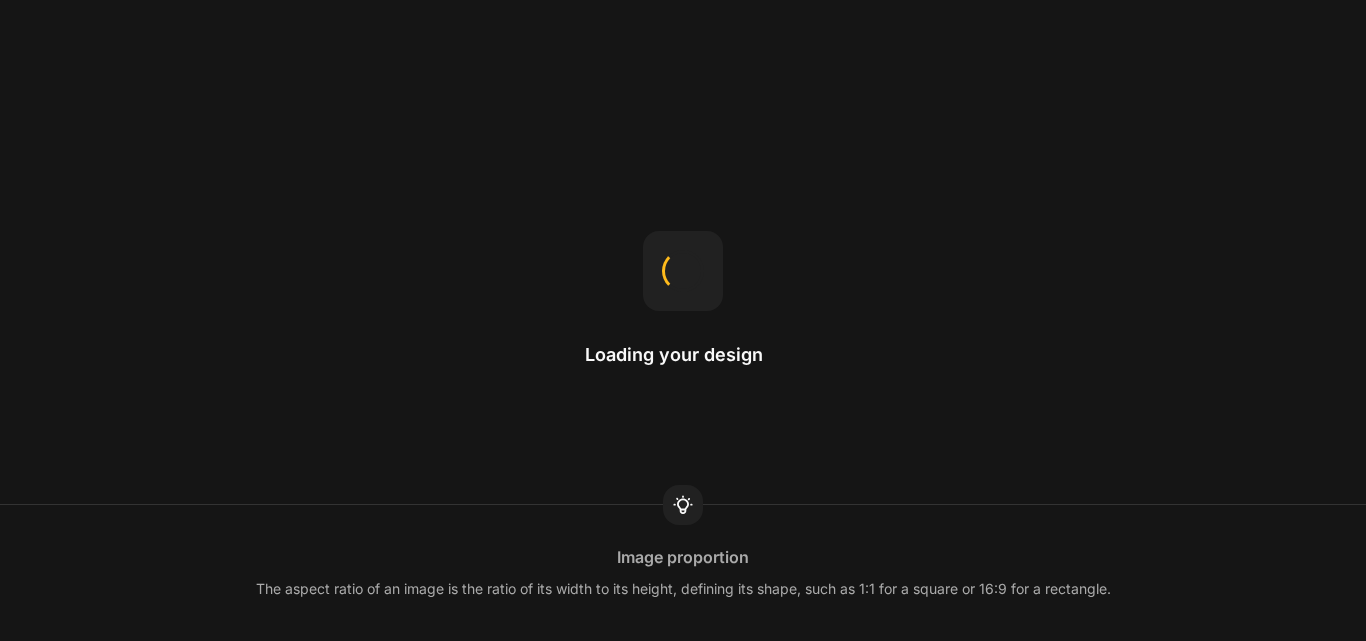 scroll, scrollTop: 0, scrollLeft: 0, axis: both 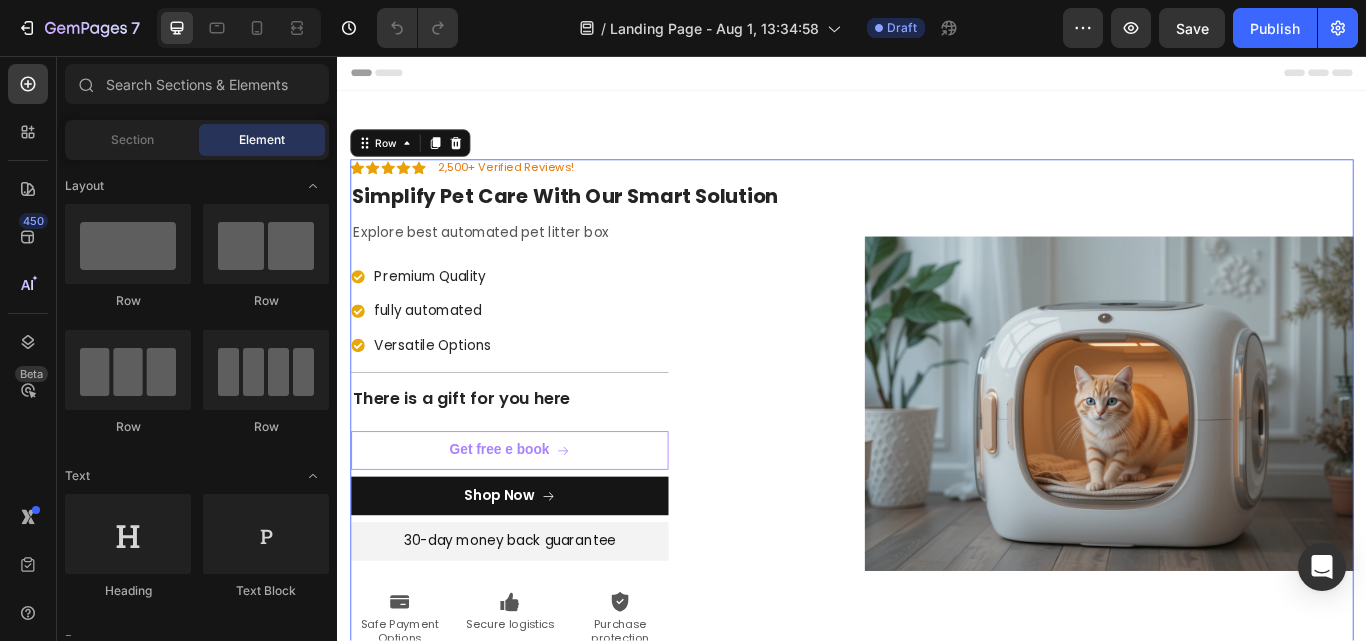 drag, startPoint x: 1506, startPoint y: 199, endPoint x: 1533, endPoint y: 486, distance: 288.26724 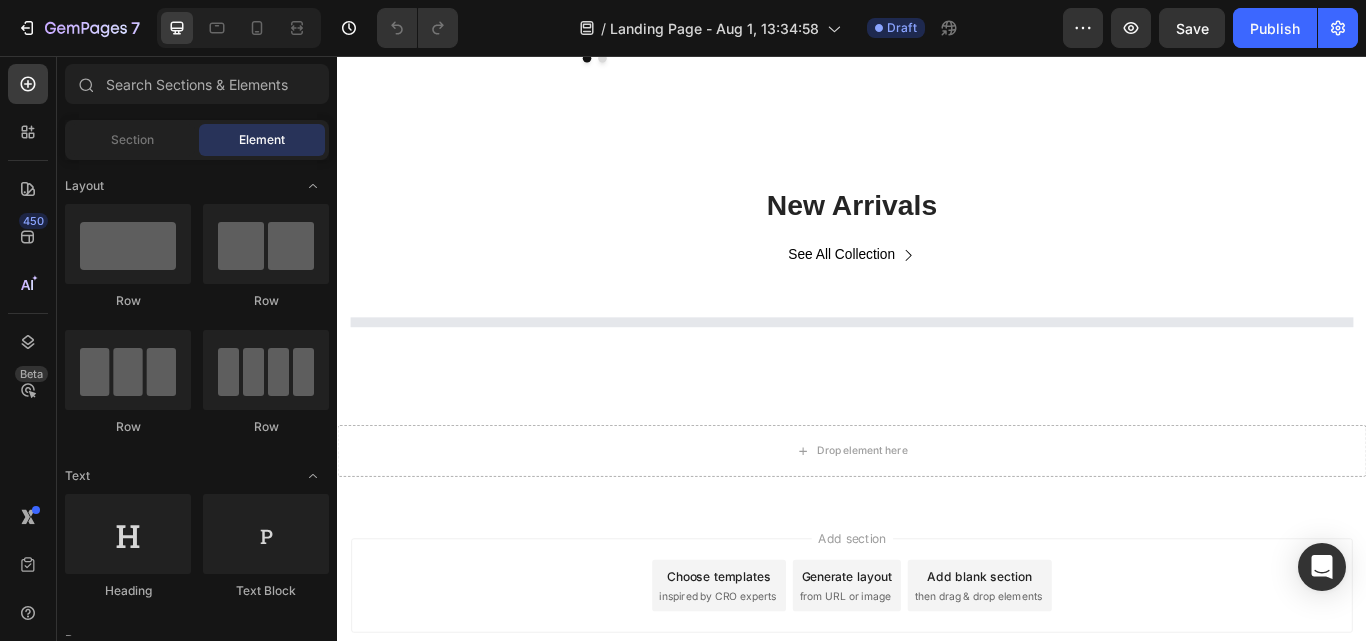 scroll, scrollTop: 2256, scrollLeft: 0, axis: vertical 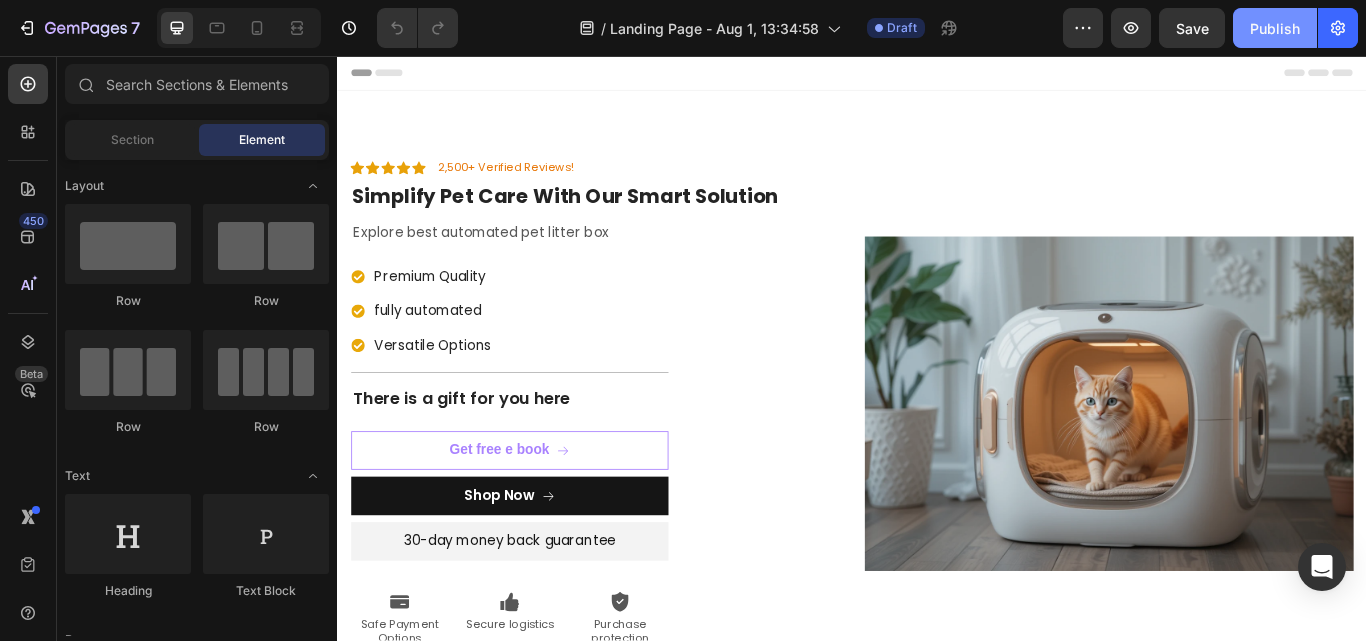 click on "Publish" at bounding box center (1275, 28) 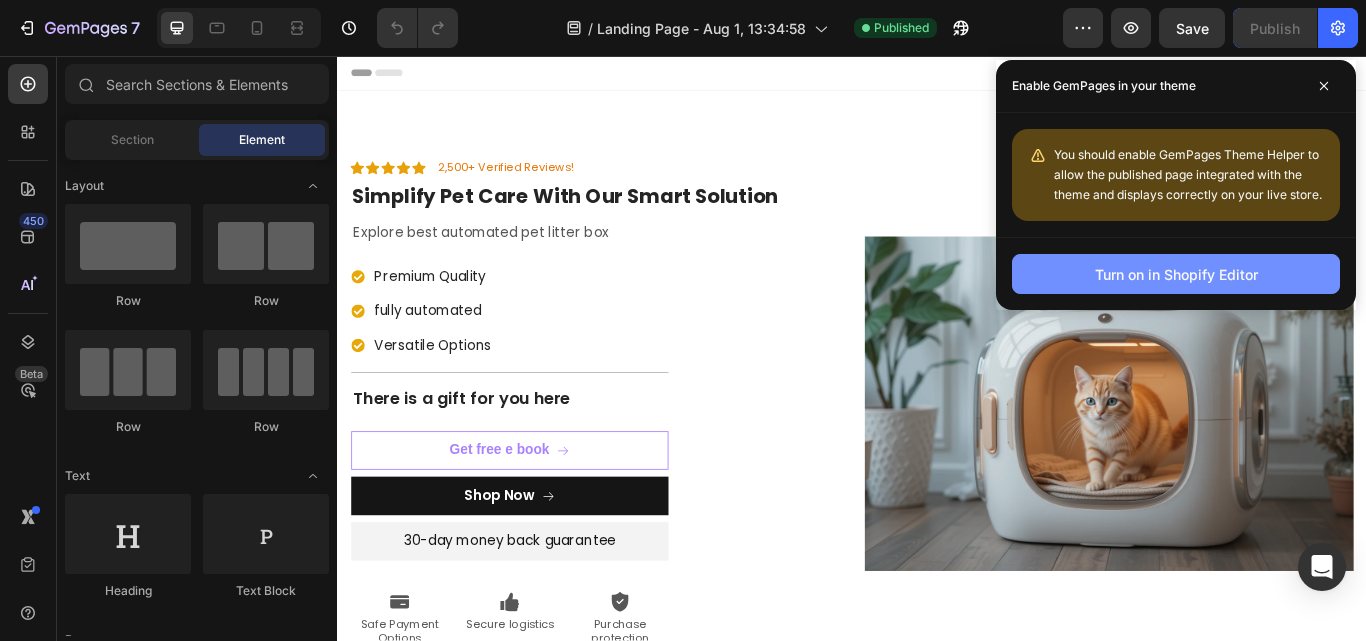 click on "Turn on in Shopify Editor" at bounding box center (1176, 274) 